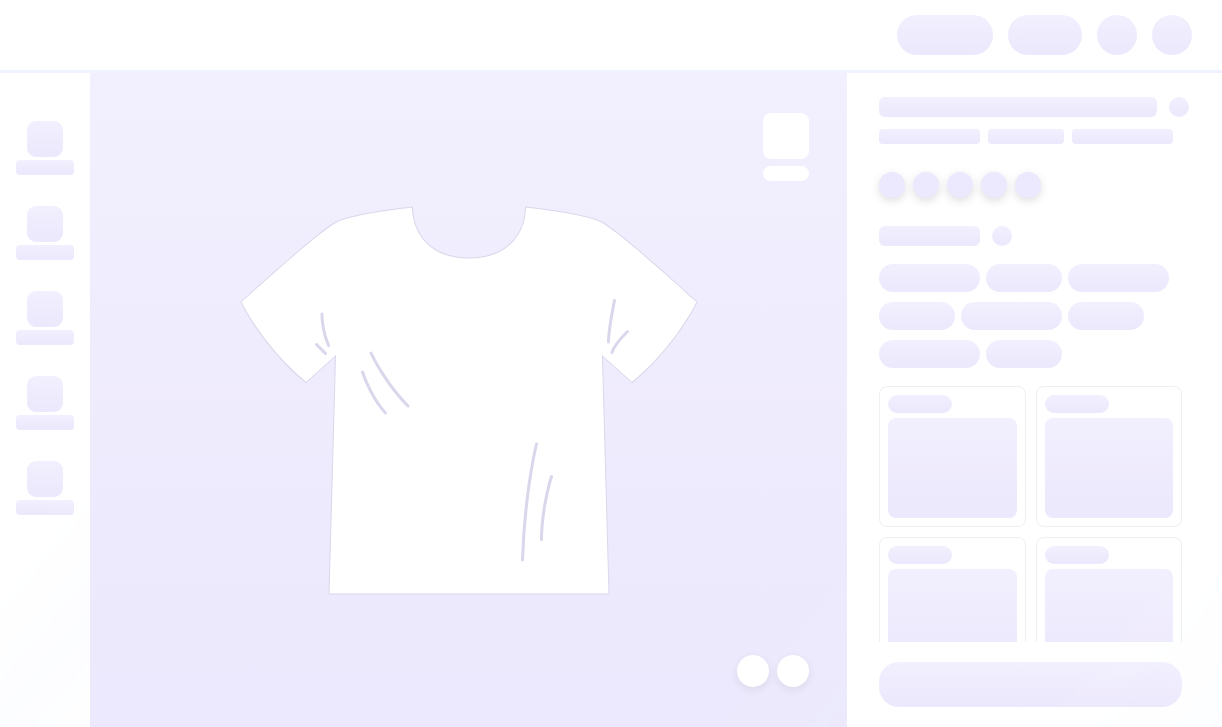 scroll, scrollTop: 0, scrollLeft: 0, axis: both 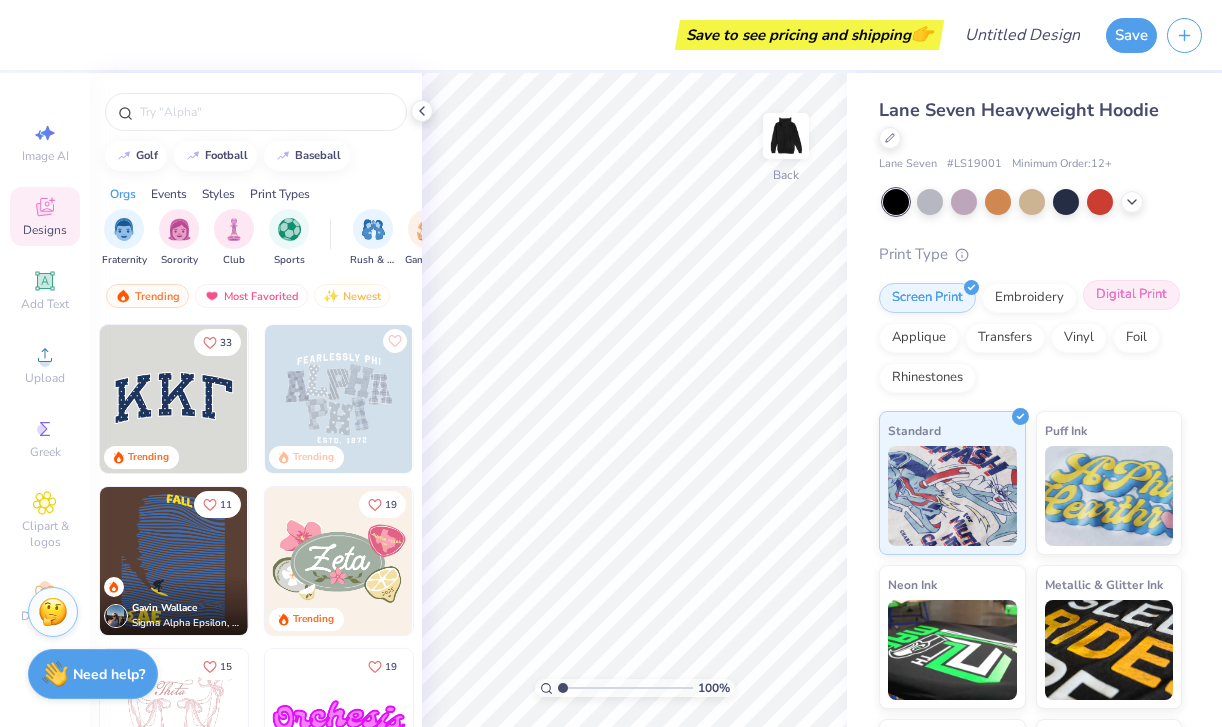 click on "Digital Print" at bounding box center (1131, 295) 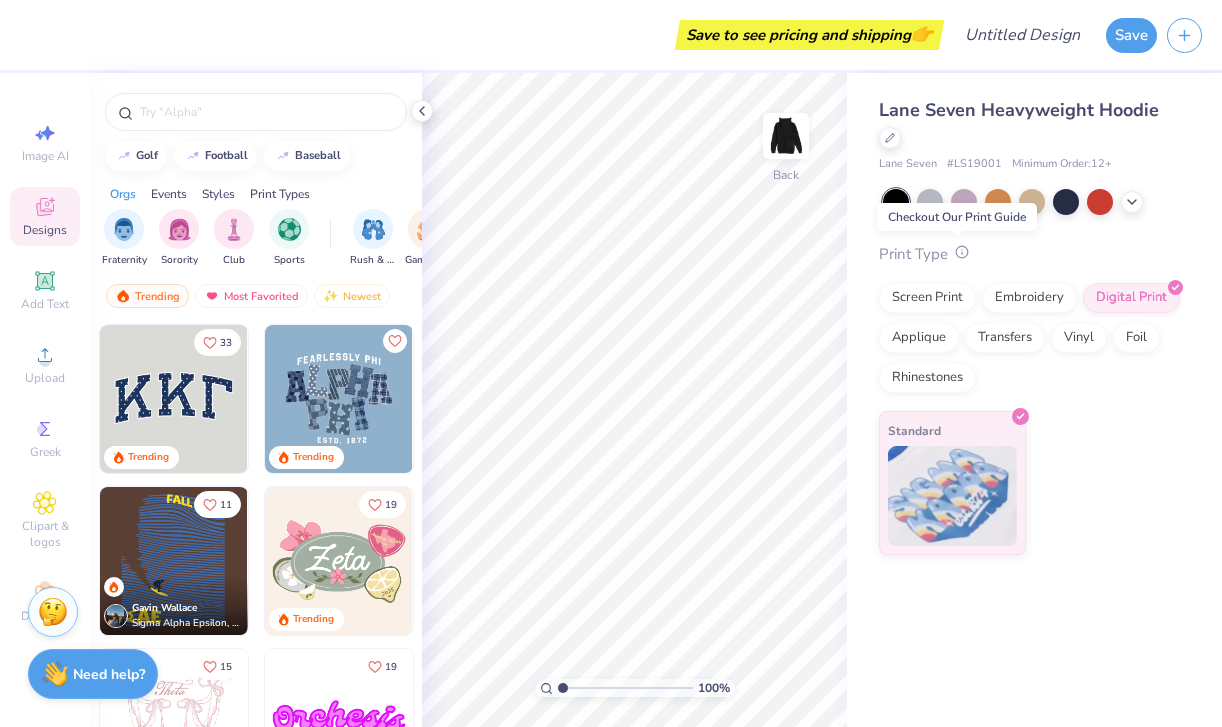 click 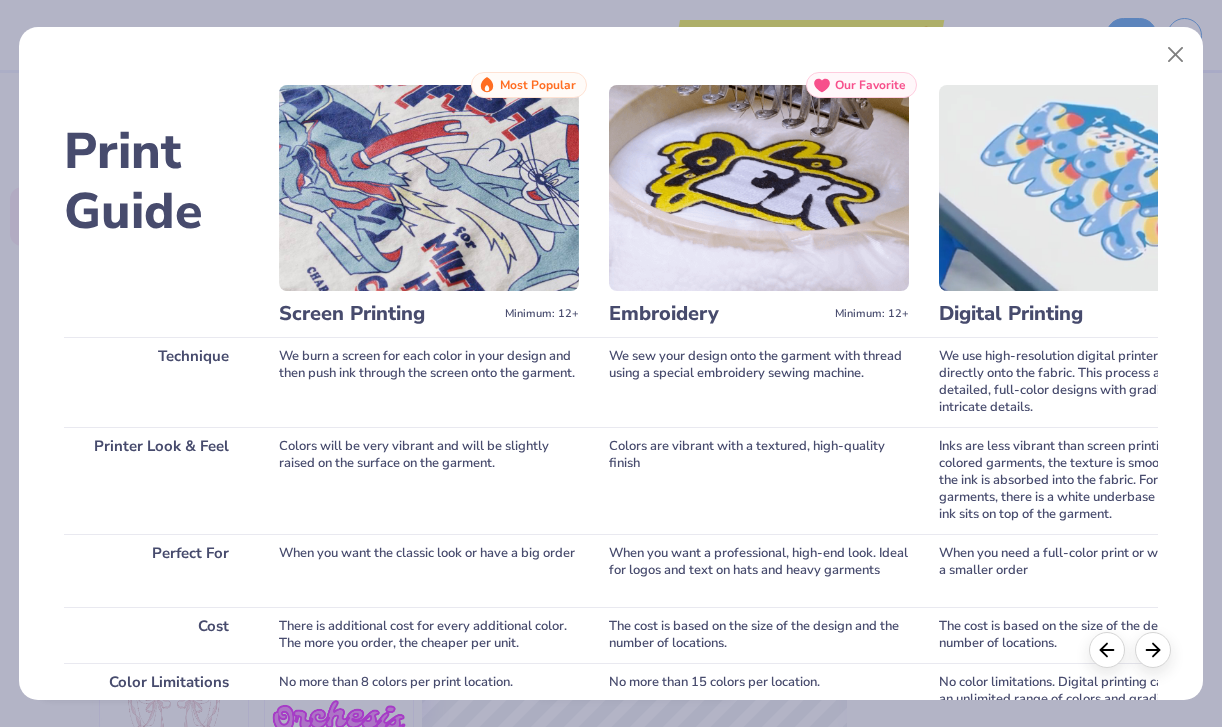 scroll, scrollTop: 0, scrollLeft: 0, axis: both 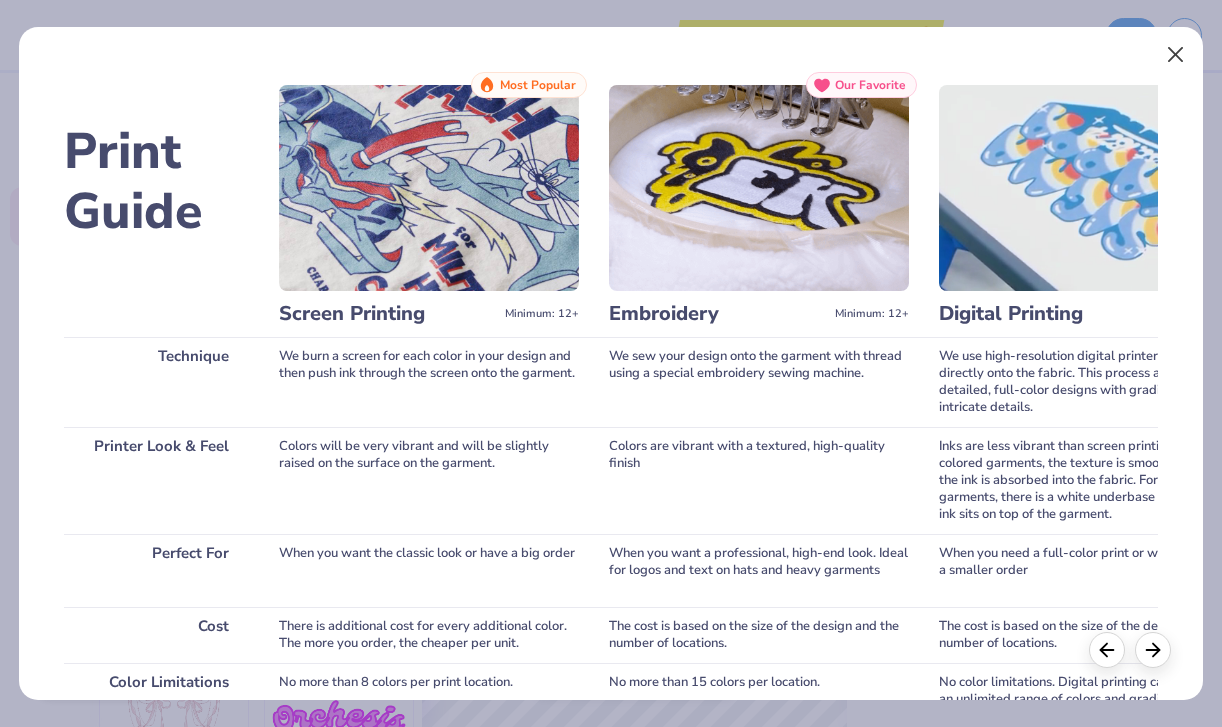 click at bounding box center (1175, 55) 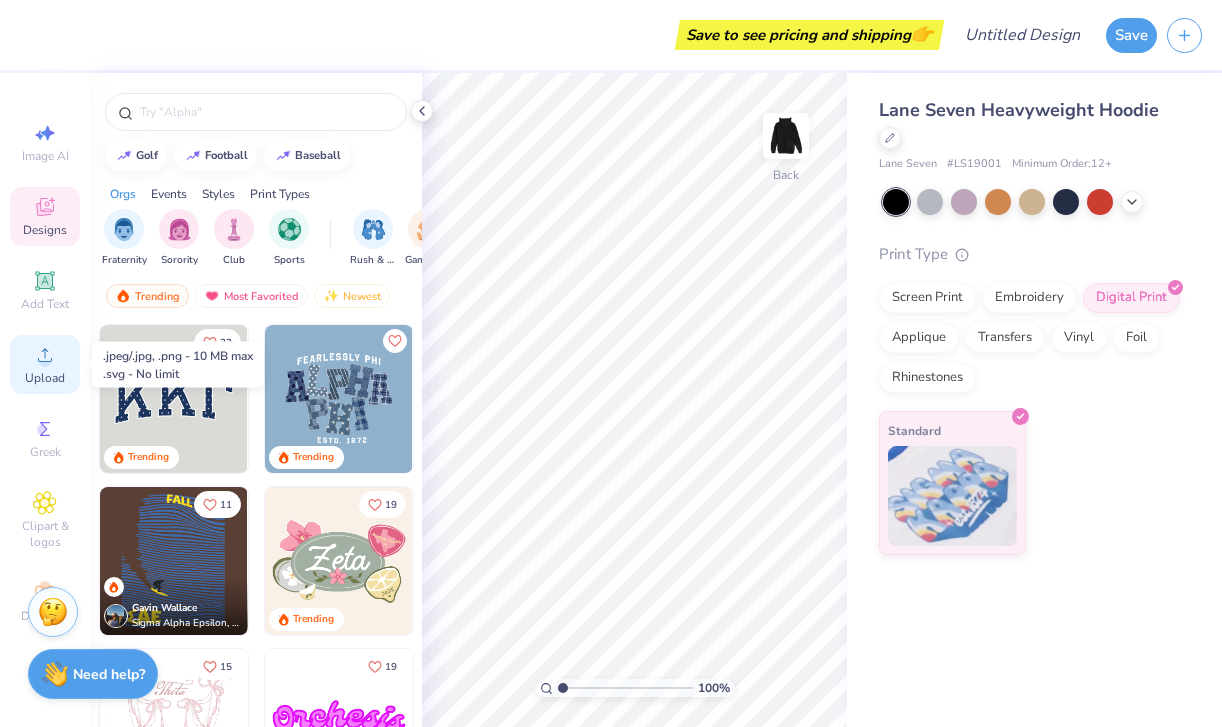 click 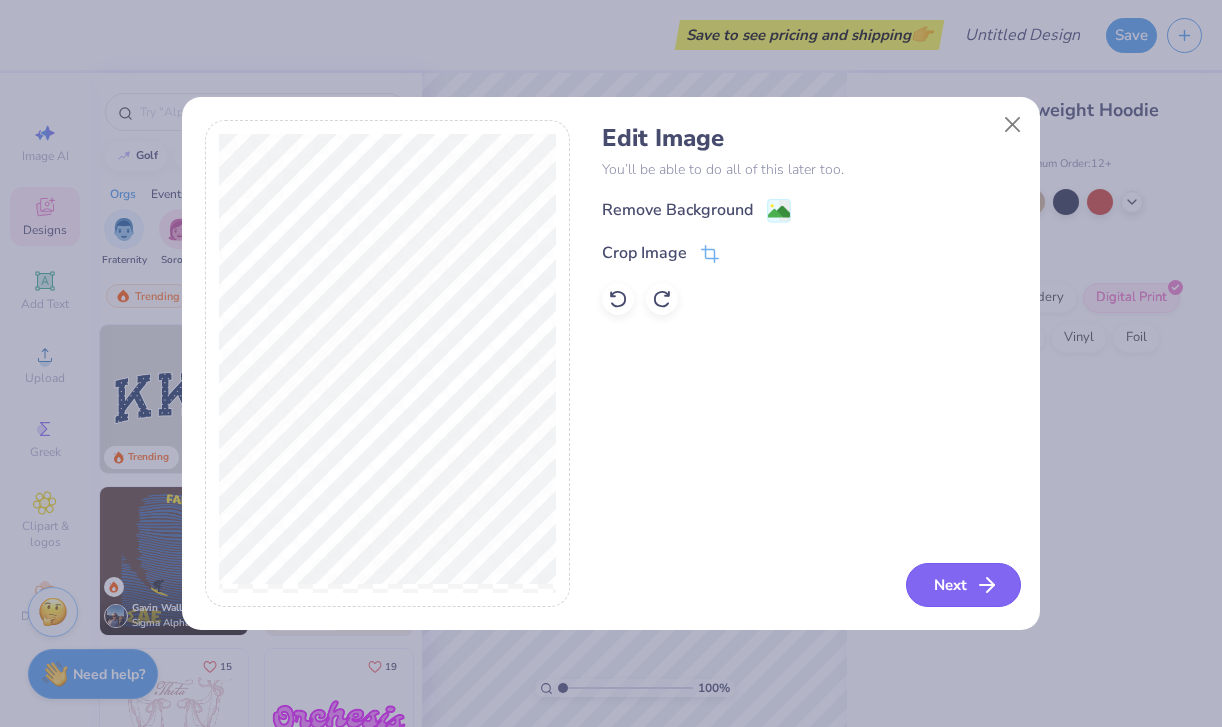 click on "Next" at bounding box center (963, 585) 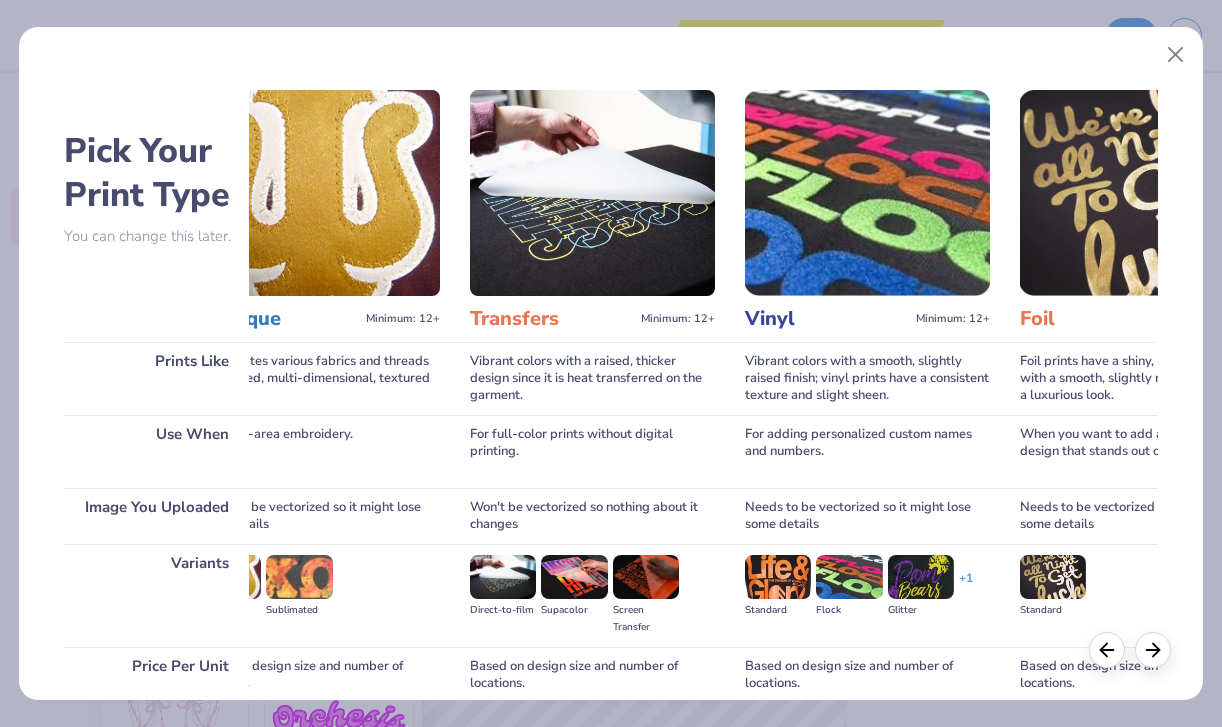 scroll, scrollTop: 0, scrollLeft: 897, axis: horizontal 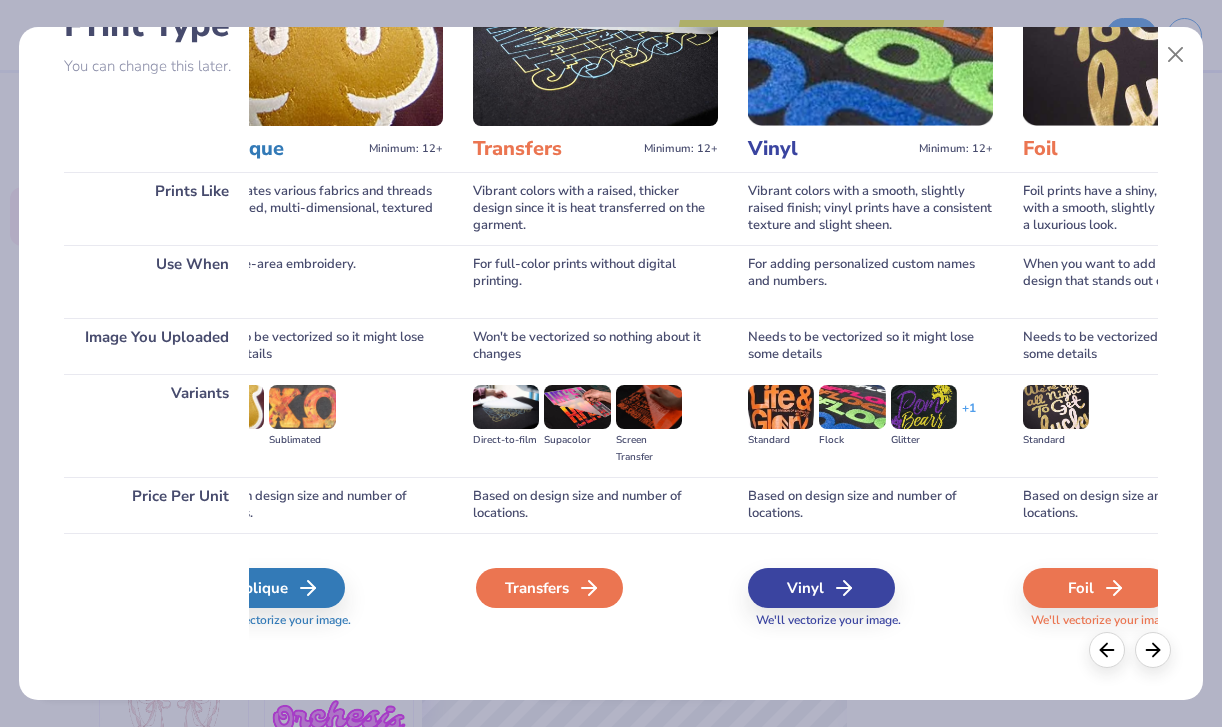 click on "Transfers" at bounding box center (549, 588) 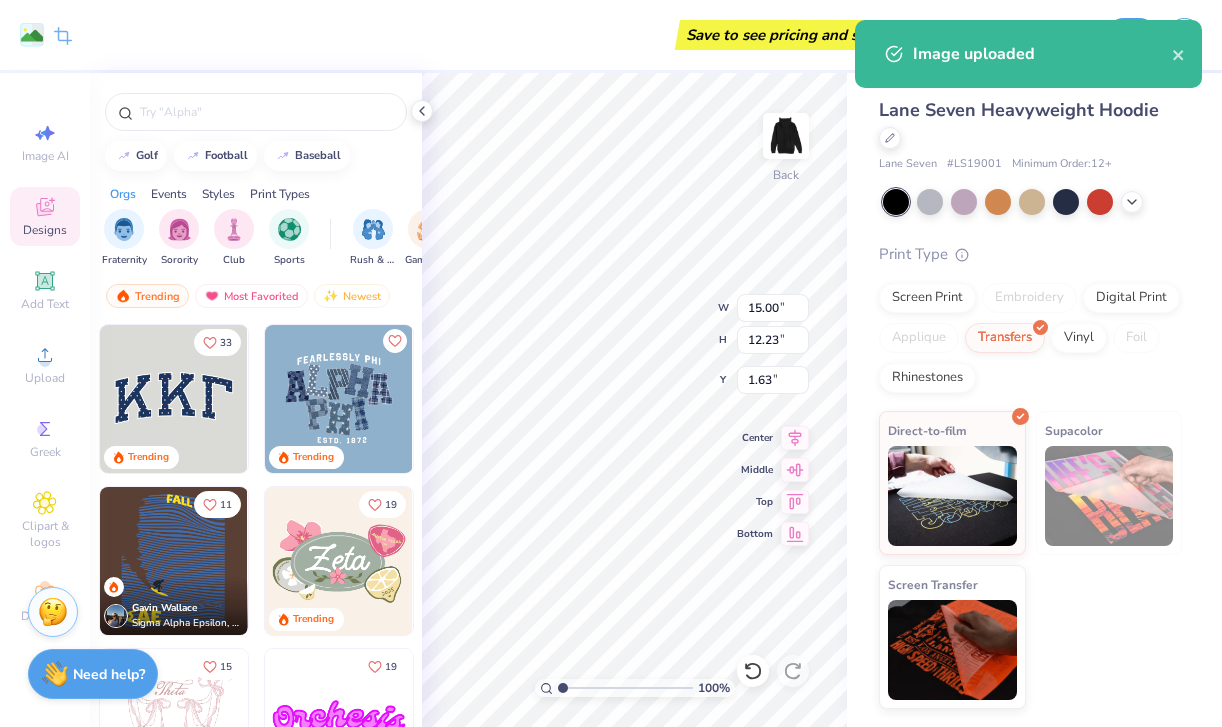 type on "0.50" 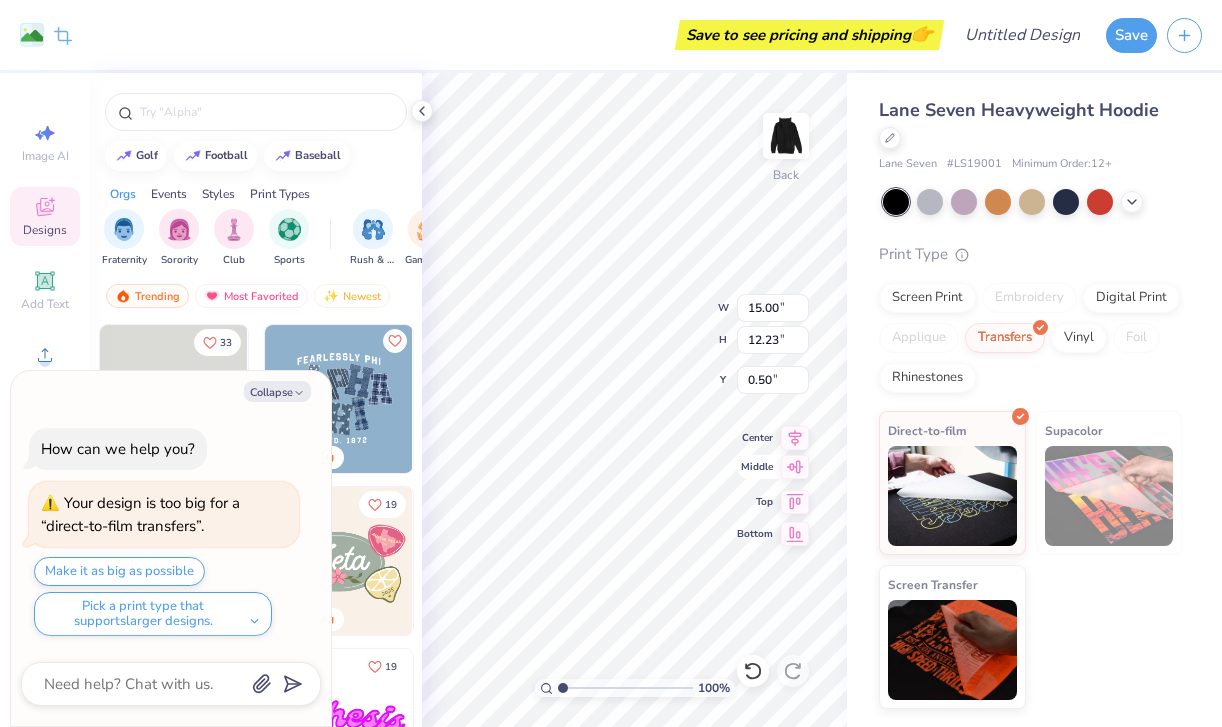 type on "x" 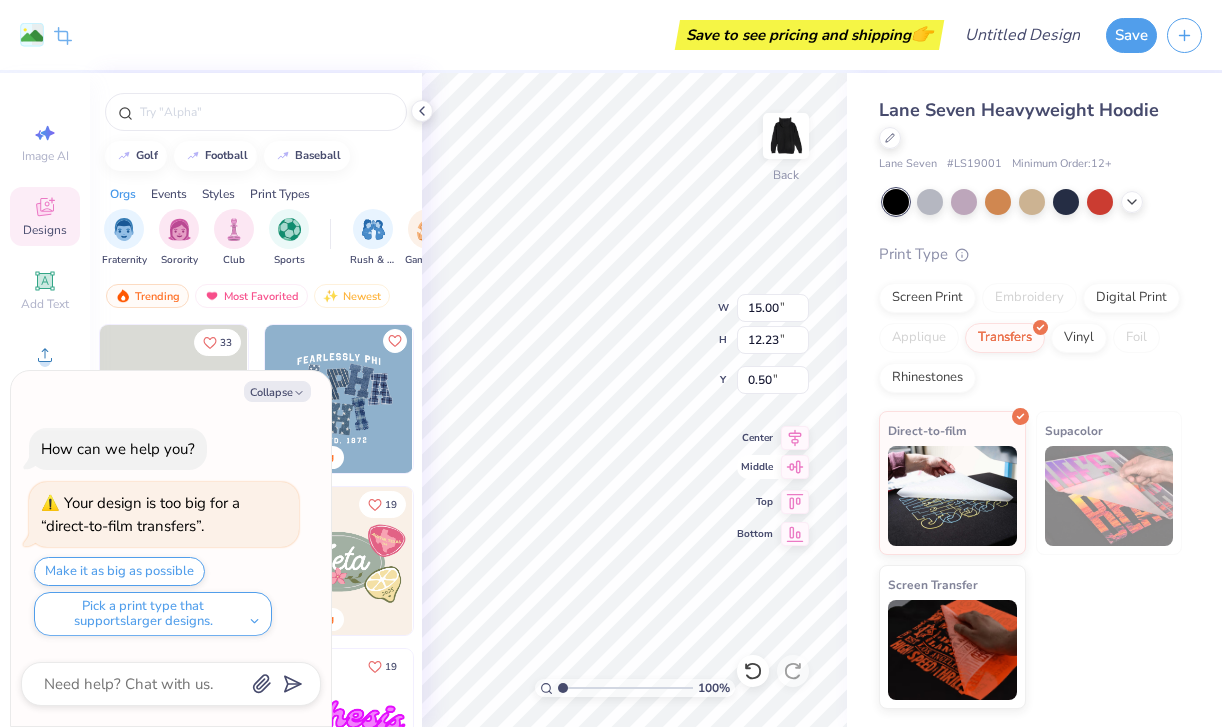 type on "1.63" 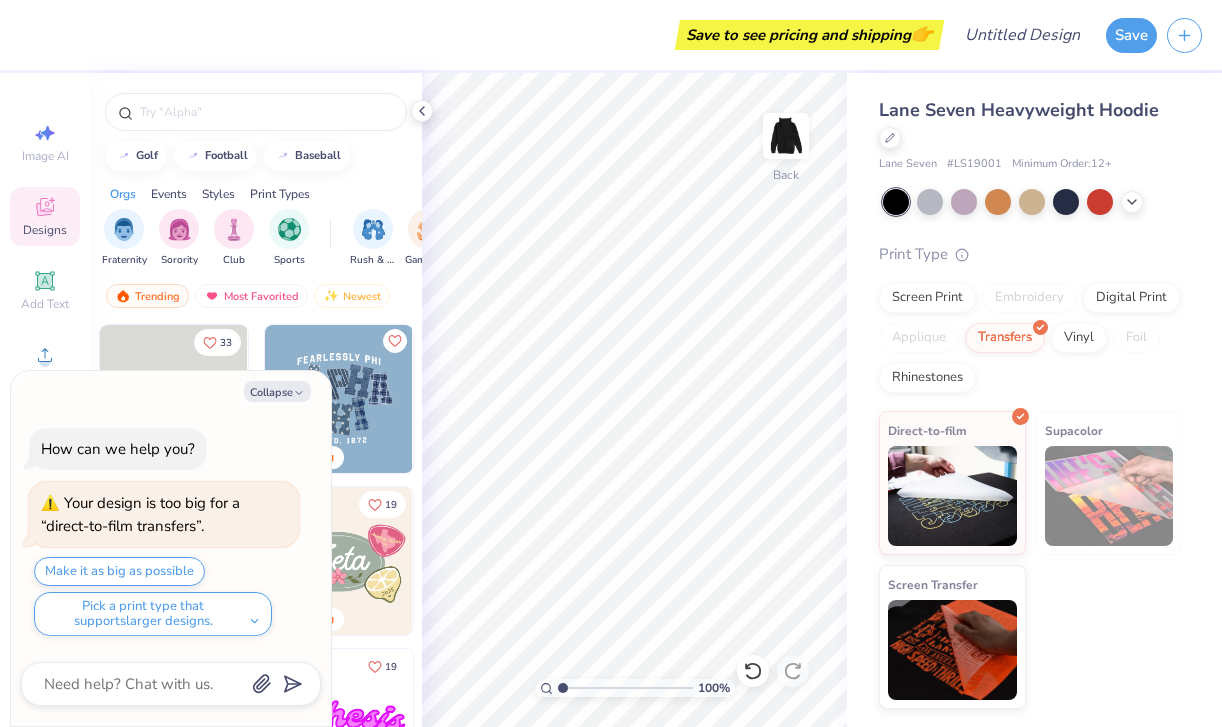 click on "Collapse How can we help you? Your design is too big for a “direct-to-film transfers”. Make it as big as possible Pick a print type that supports  larger   designs." at bounding box center (171, 549) 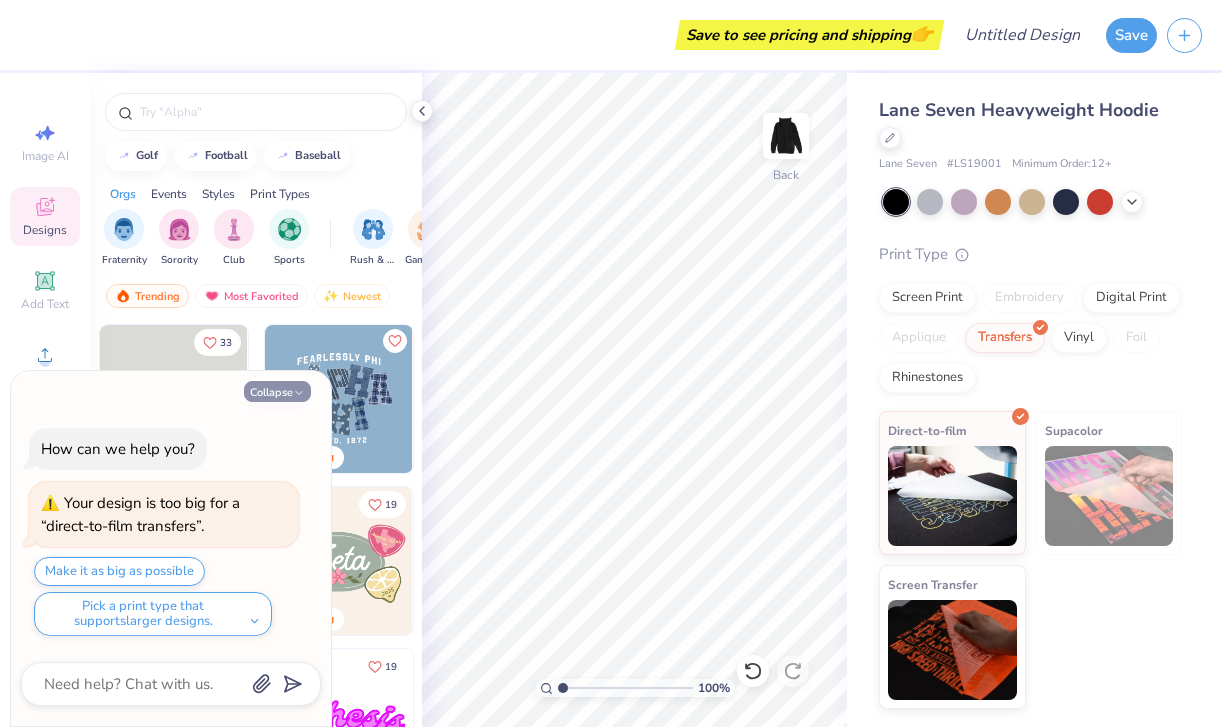 click on "Collapse" at bounding box center [277, 391] 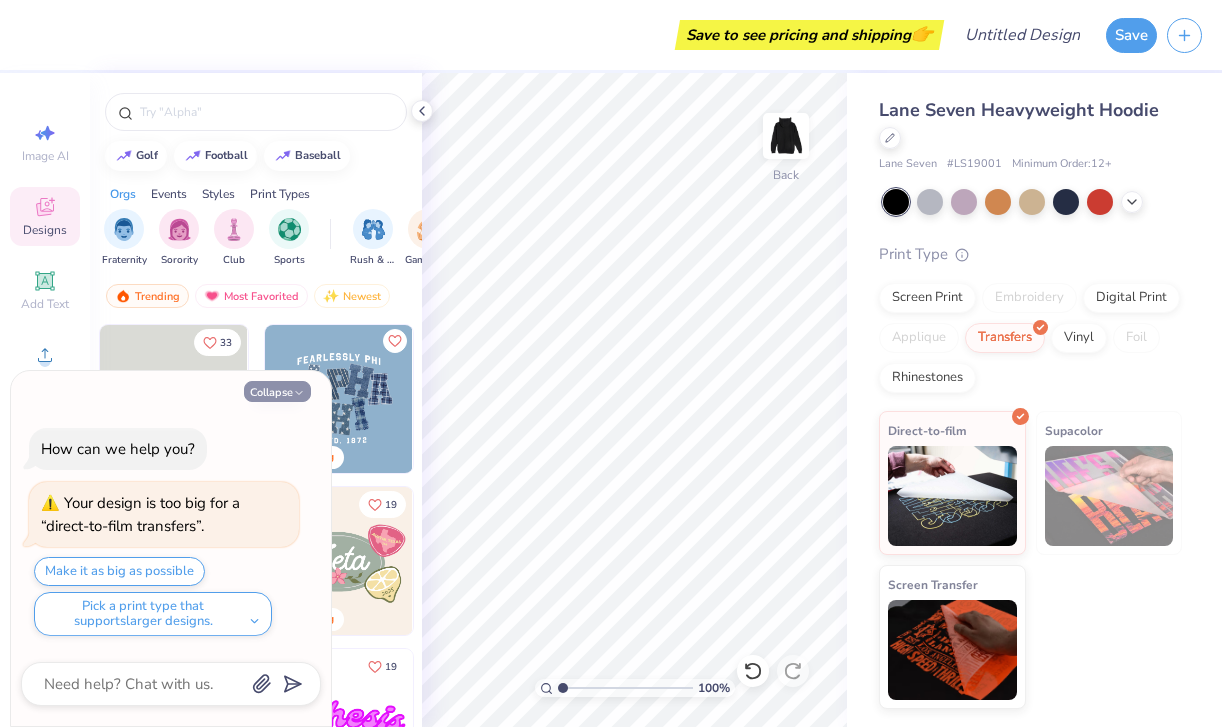 type on "x" 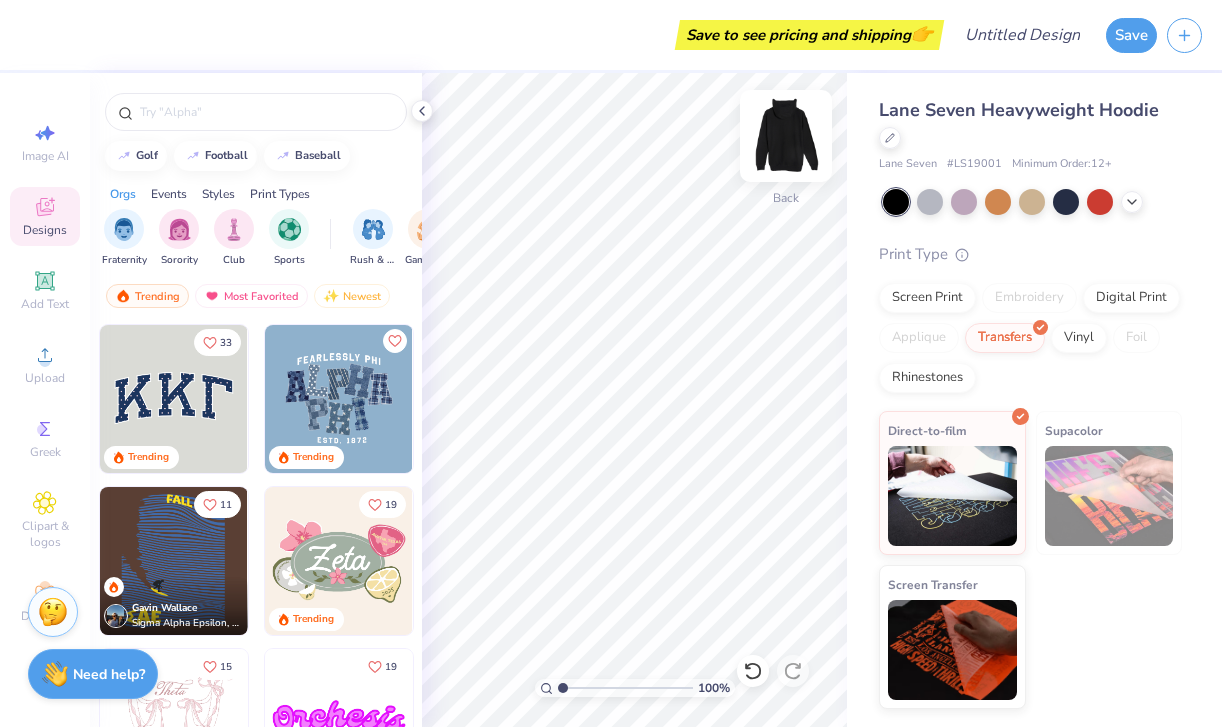 click at bounding box center [786, 136] 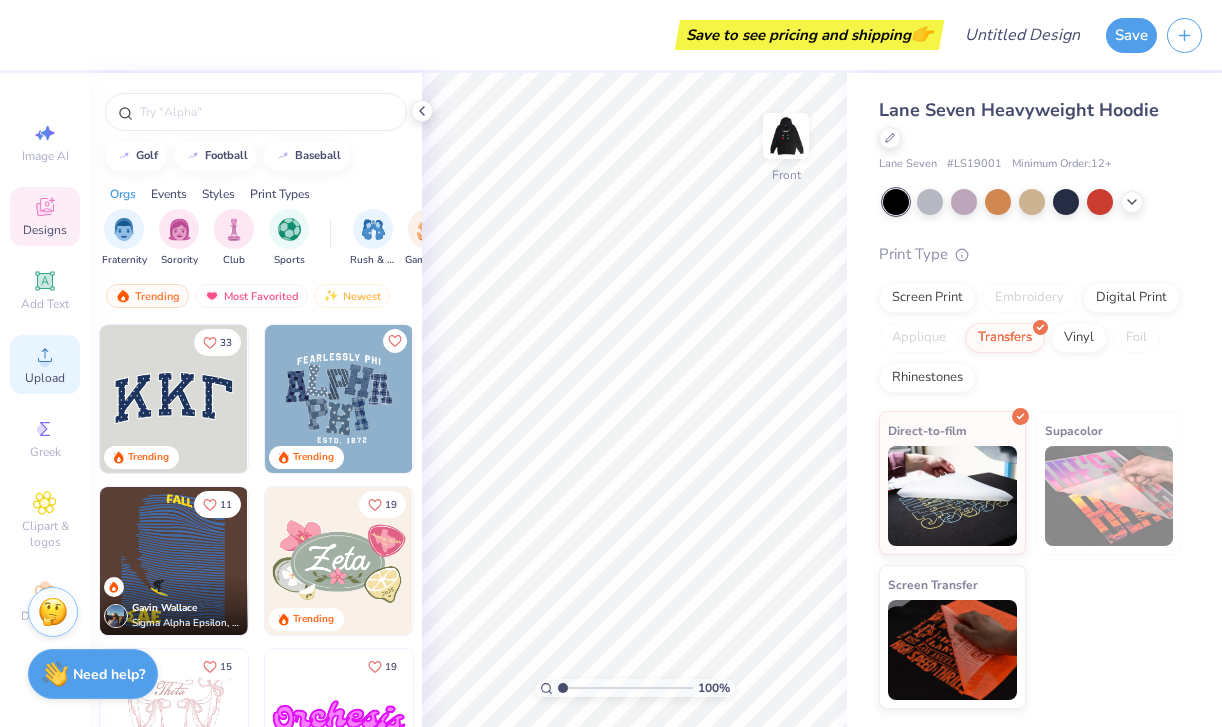 click 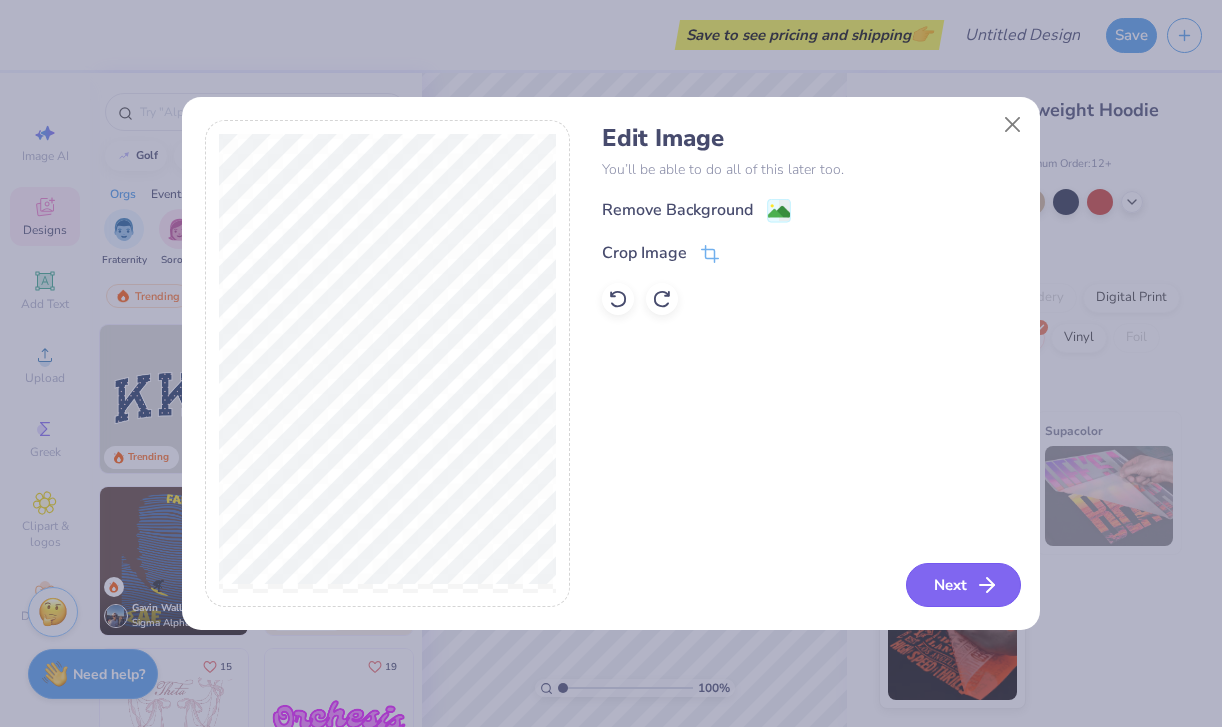 click on "Next" at bounding box center [963, 585] 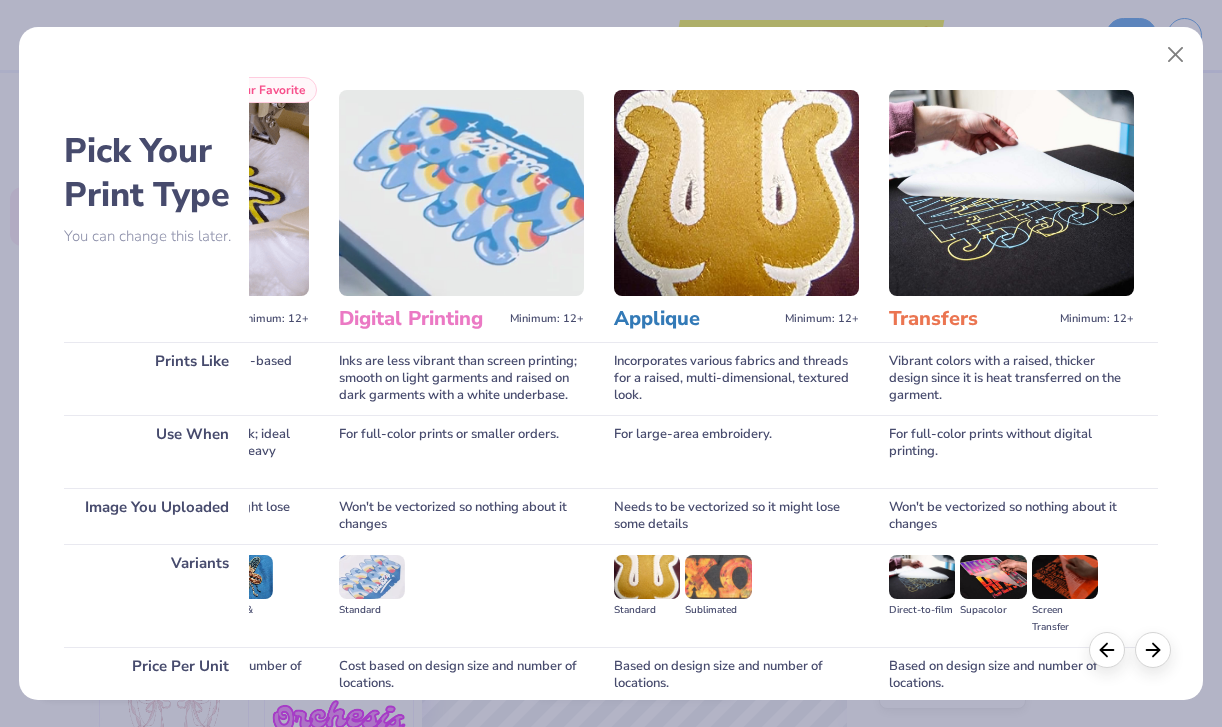 scroll, scrollTop: 0, scrollLeft: 532, axis: horizontal 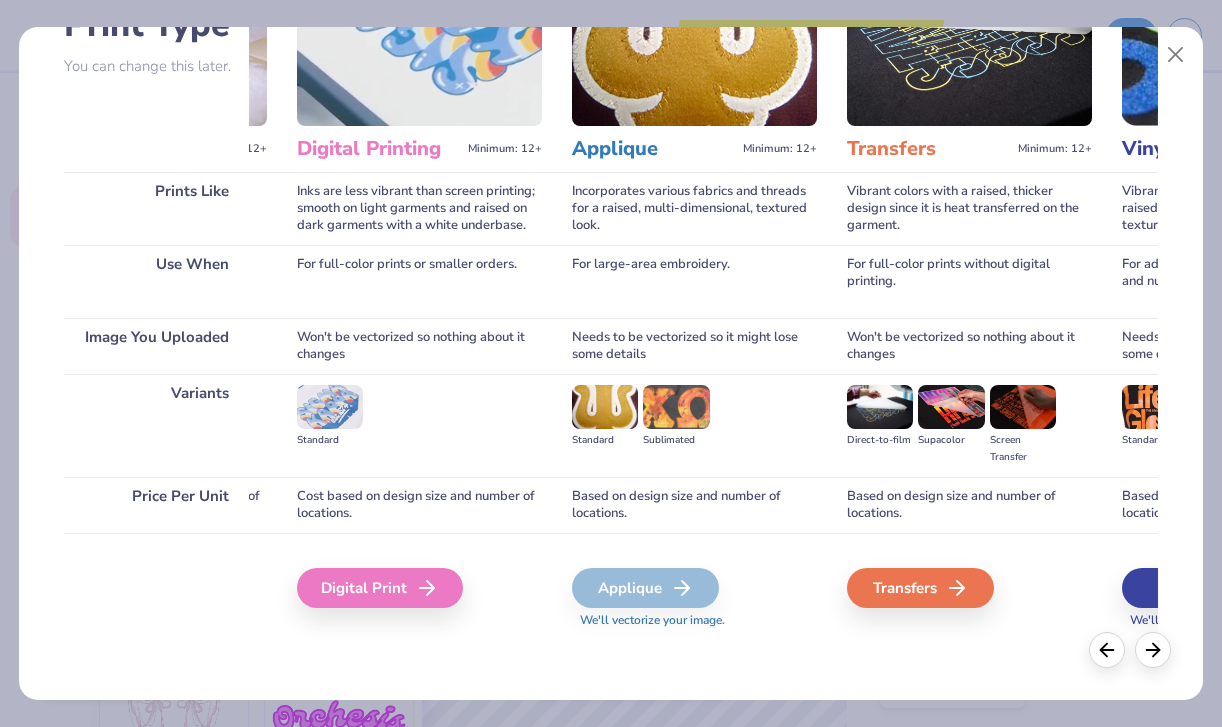 click on "Transfers" at bounding box center [969, 586] 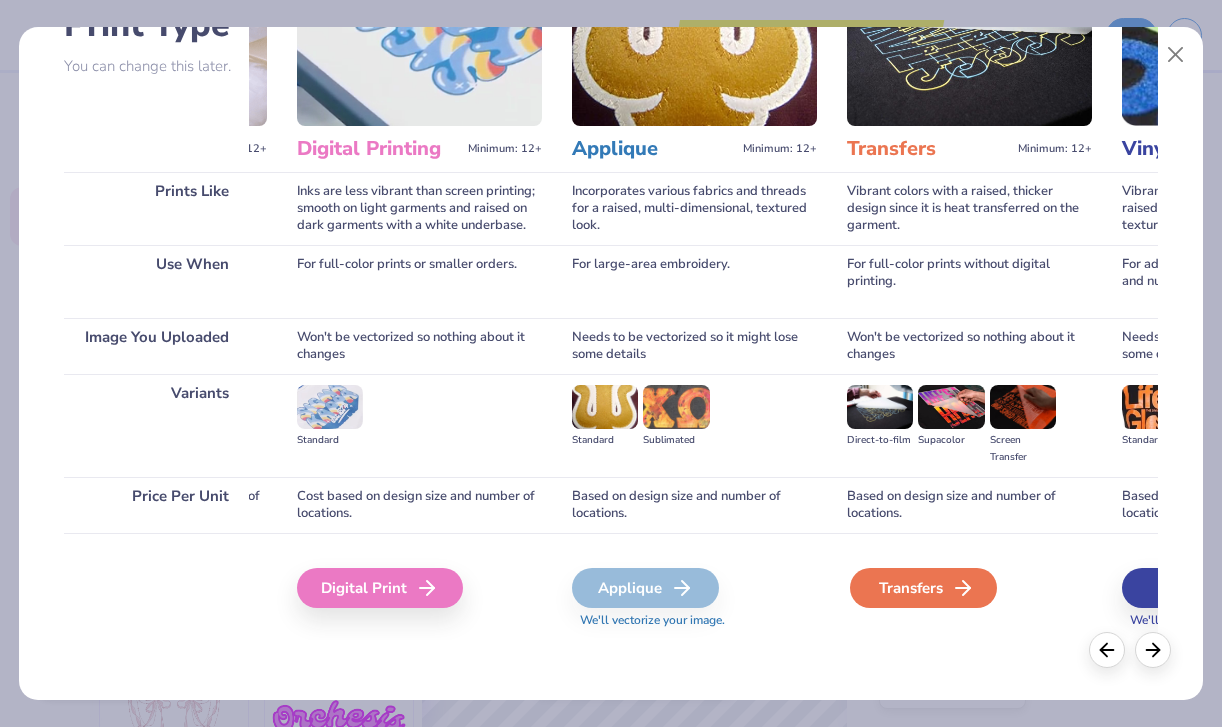 click on "Transfers" at bounding box center (923, 588) 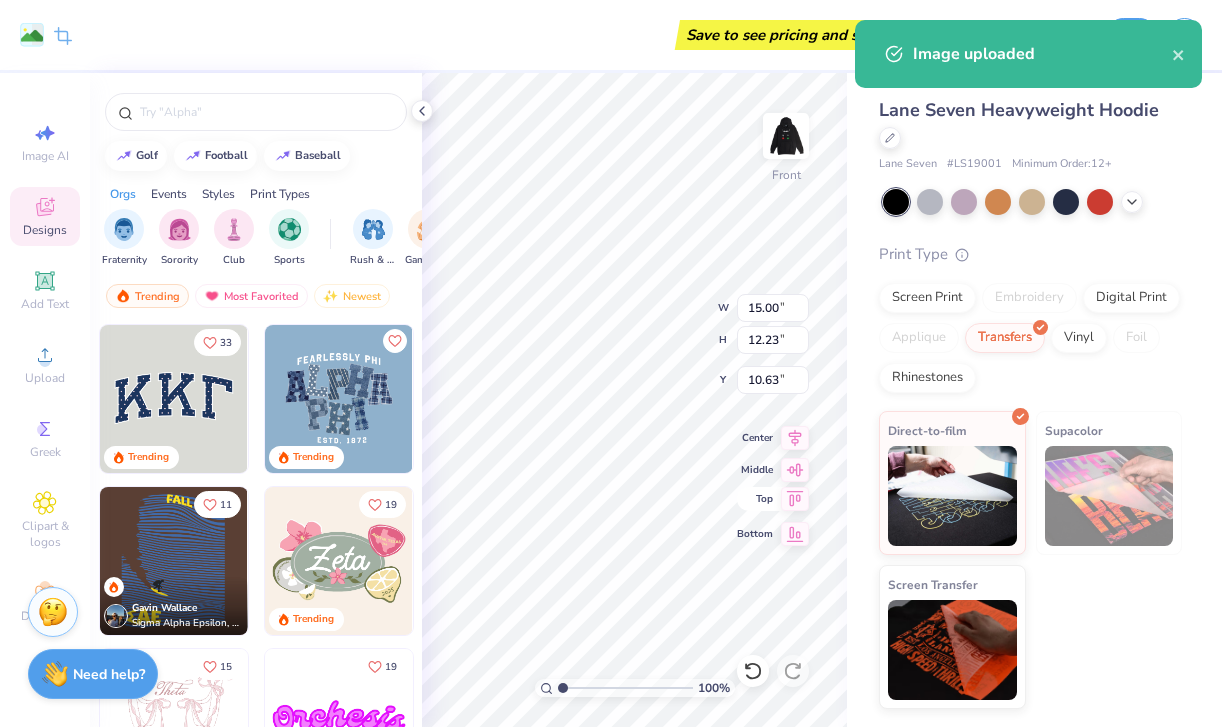 type on "8.15" 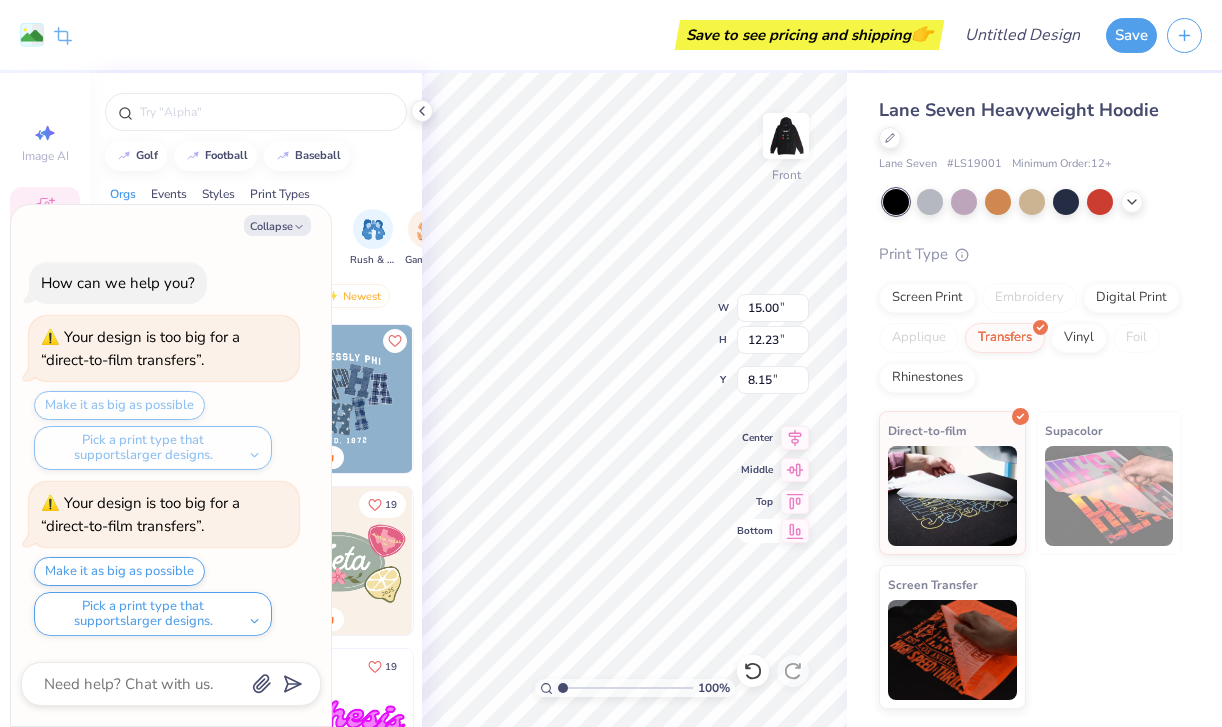 scroll, scrollTop: 84, scrollLeft: 0, axis: vertical 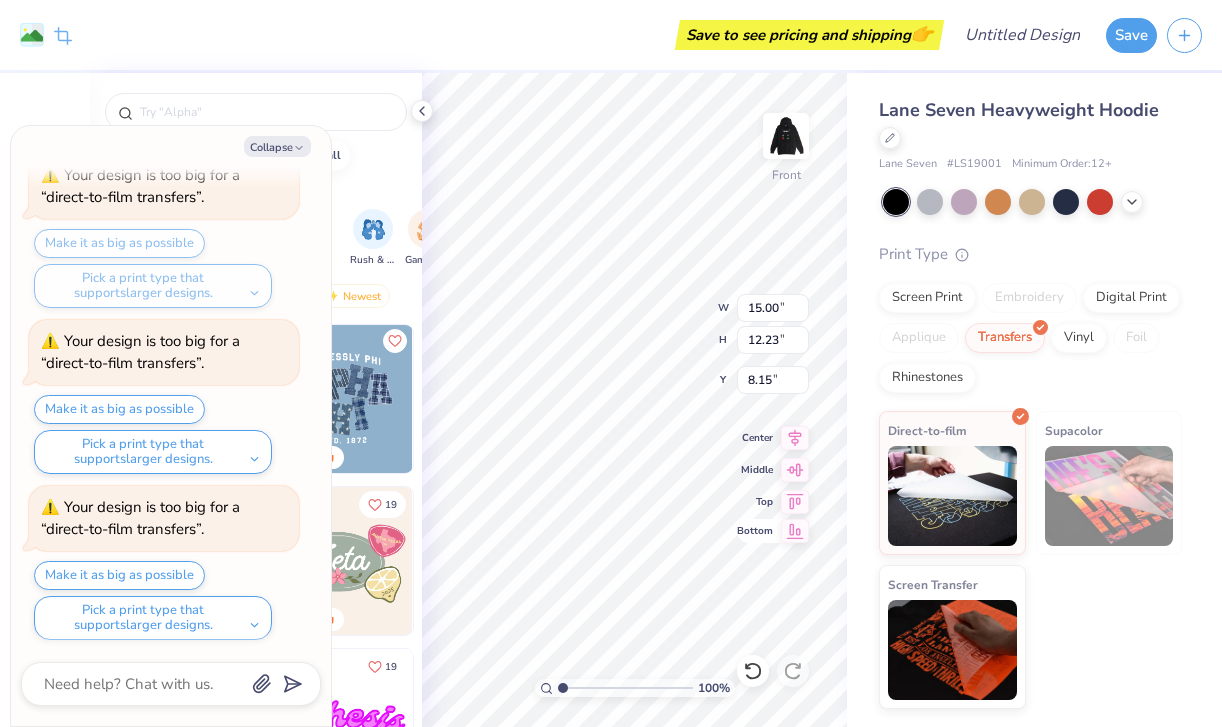 type on "x" 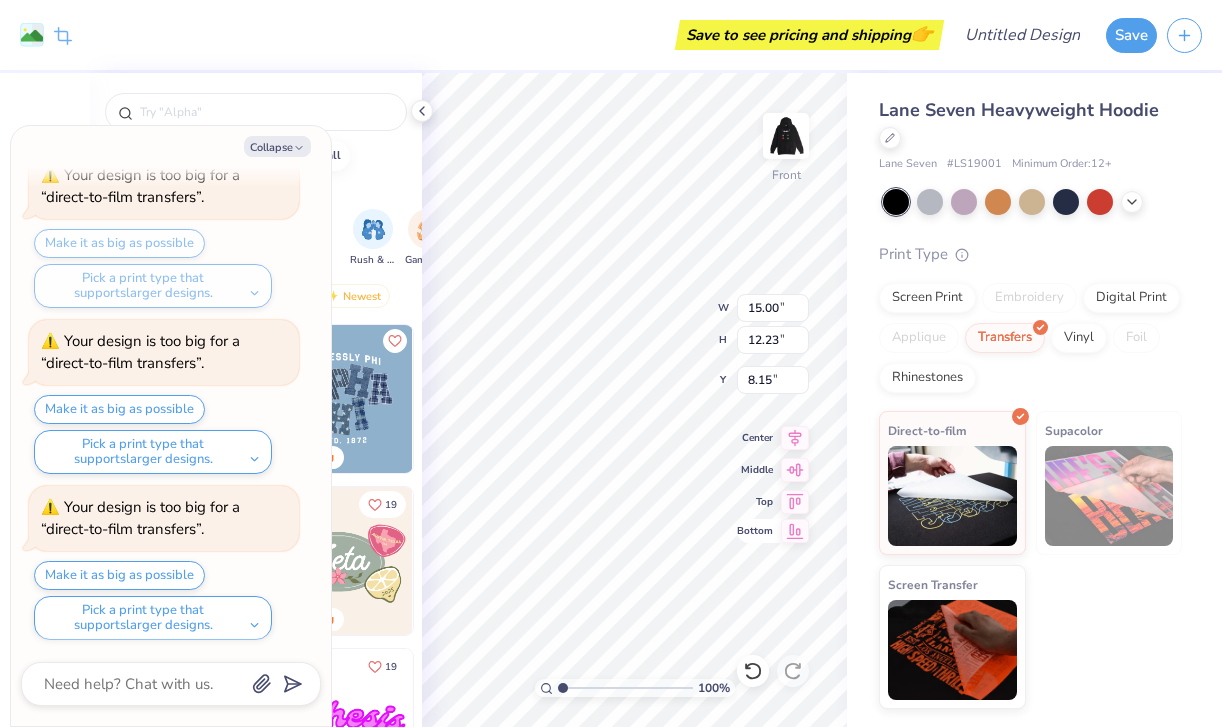 type on "9.82" 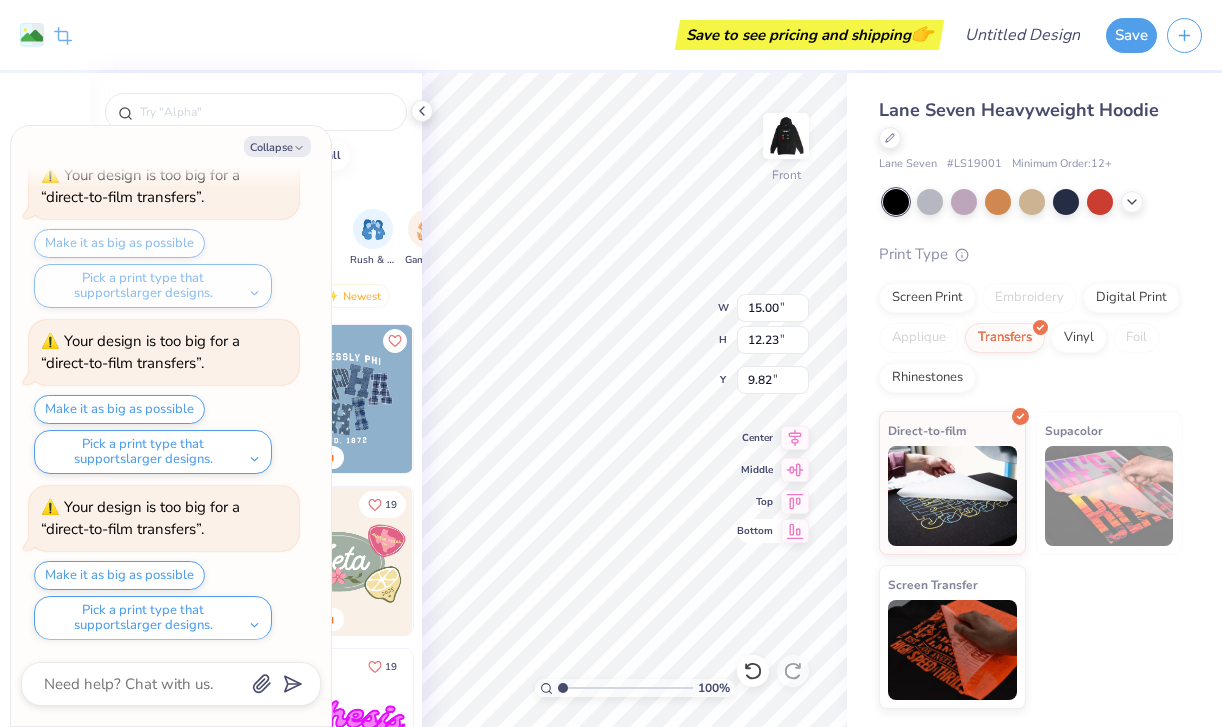 type on "x" 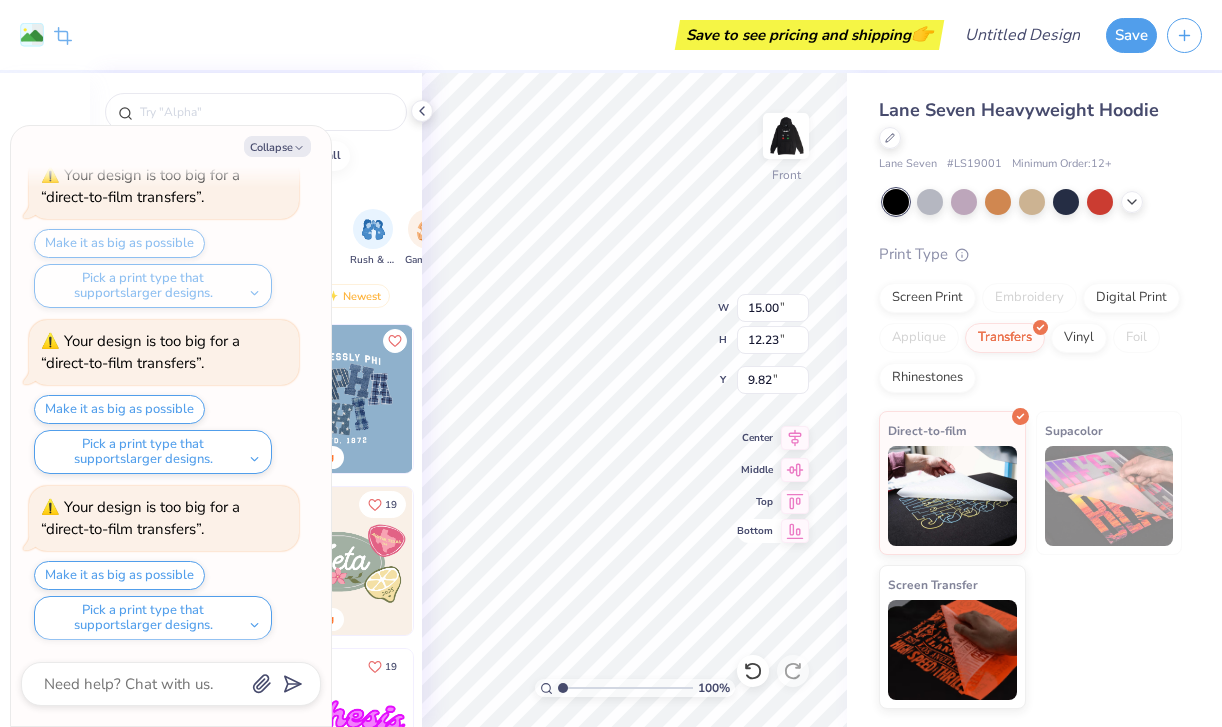 type on "9.71" 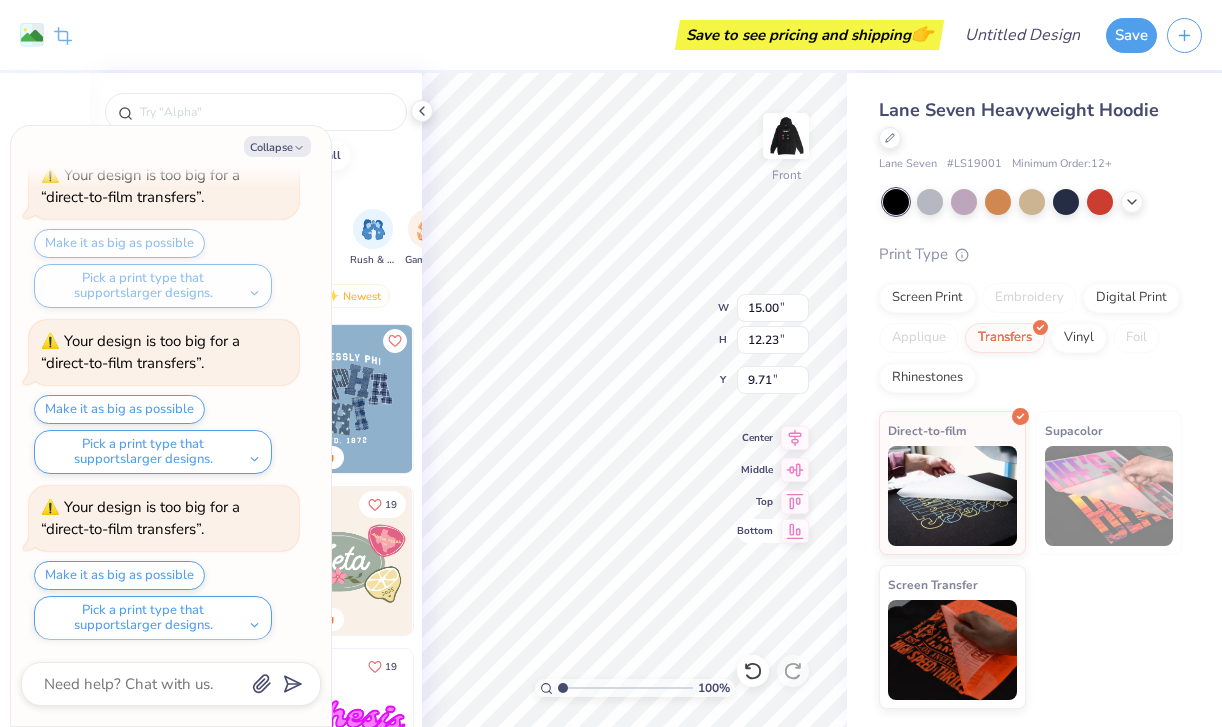 click on "100  % Front W 15.00 15.00 " H 12.23 12.23 " Y 9.71 9.71 " Center Middle Top Bottom" at bounding box center (634, 400) 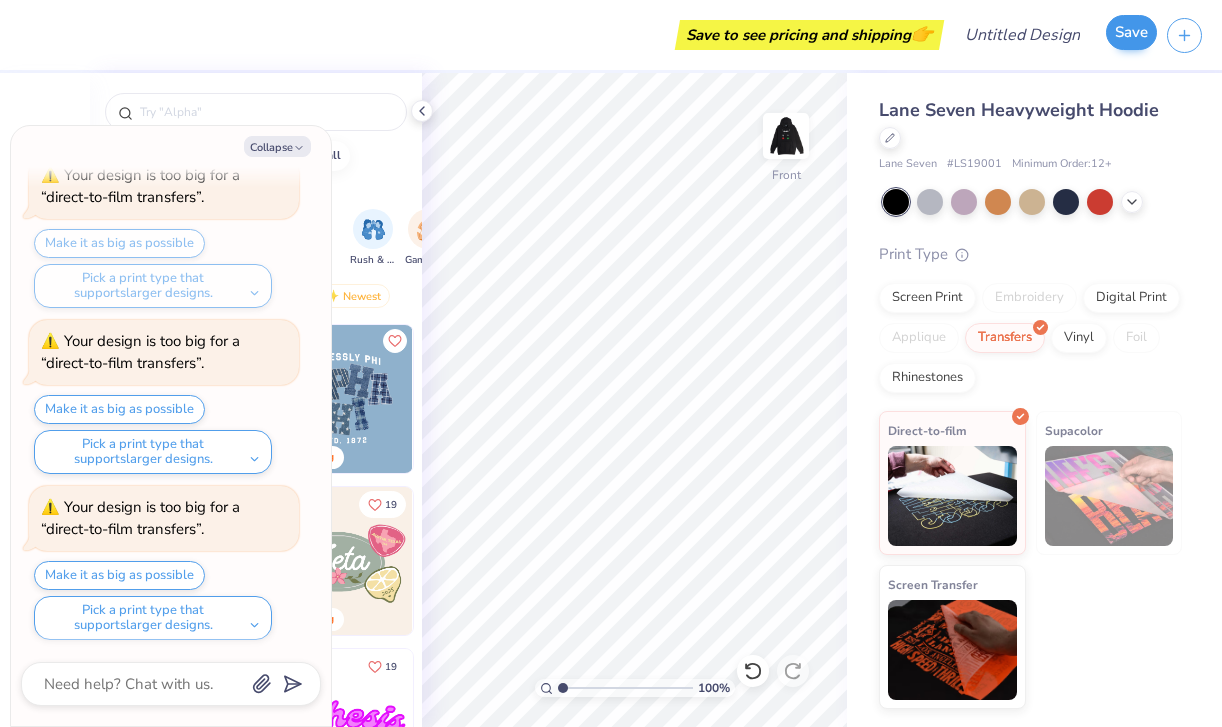 click on "Save" at bounding box center [1131, 32] 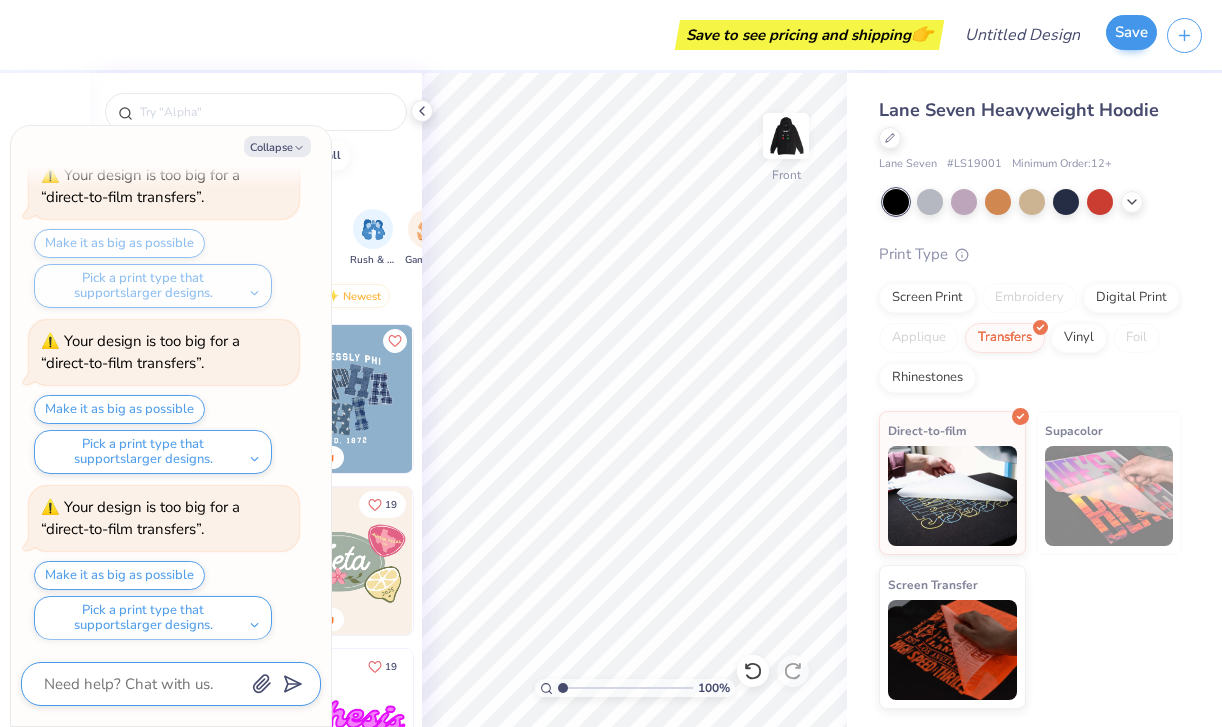 scroll, scrollTop: 138, scrollLeft: 0, axis: vertical 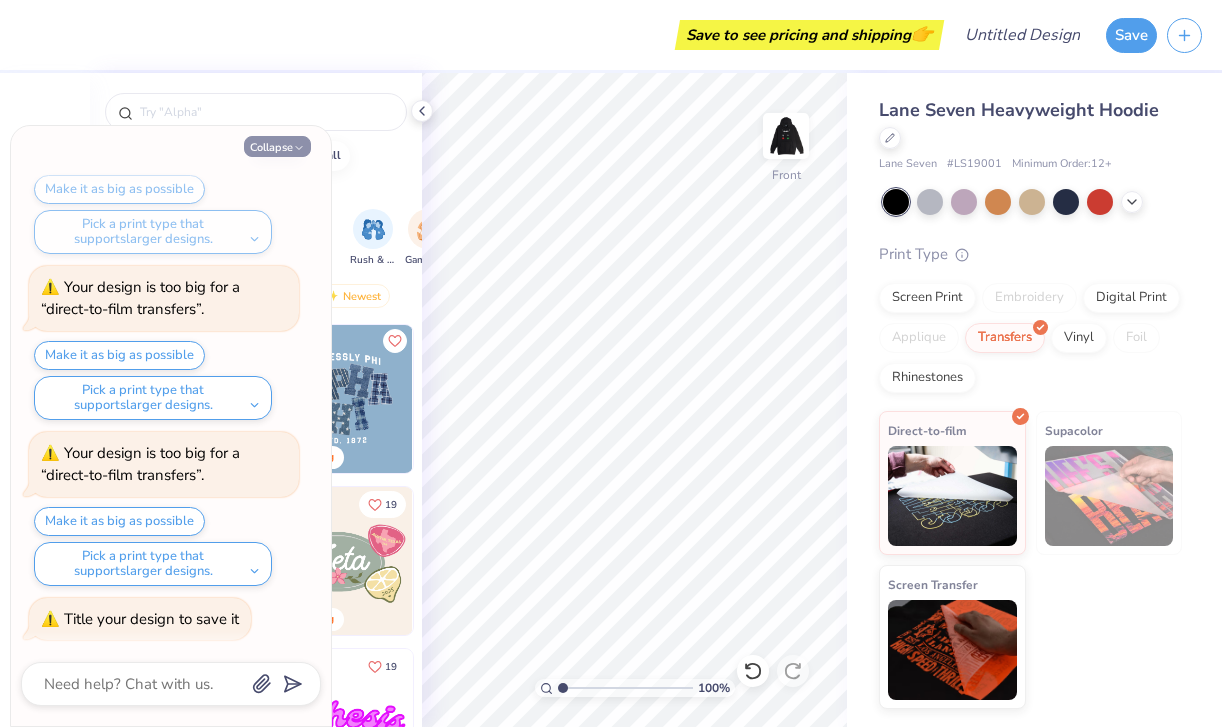 click on "Collapse" at bounding box center [277, 146] 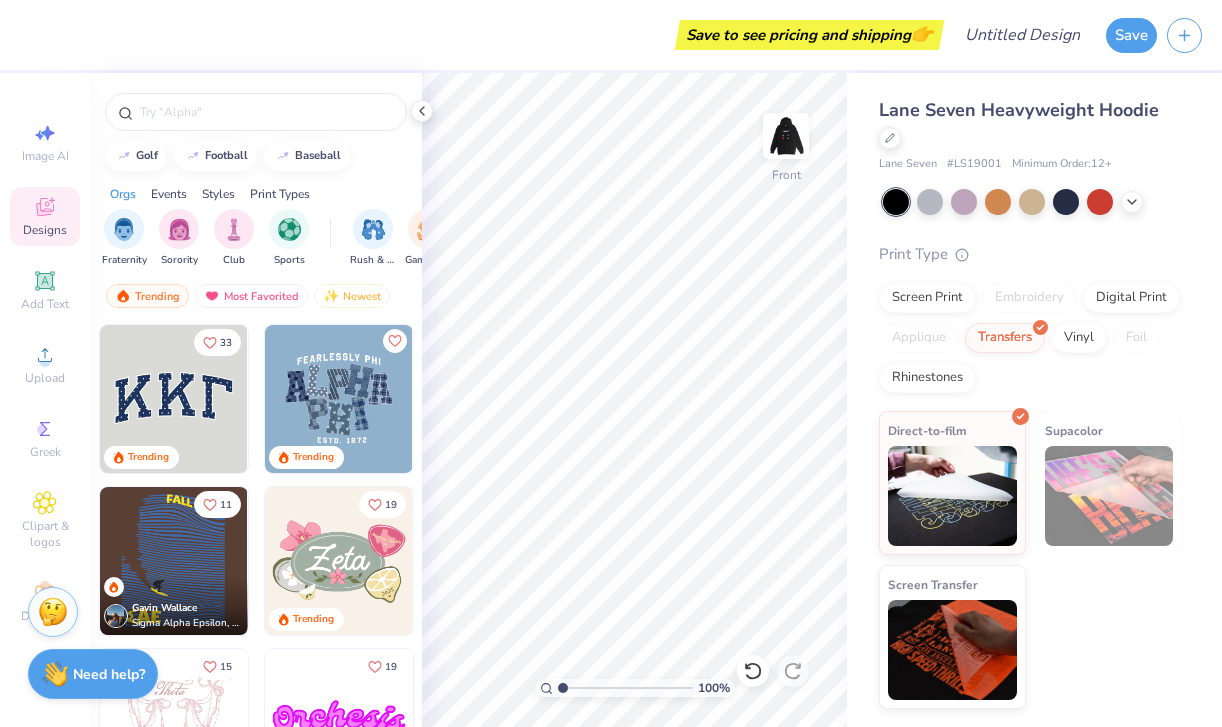 click on "Save" at bounding box center [1164, 35] 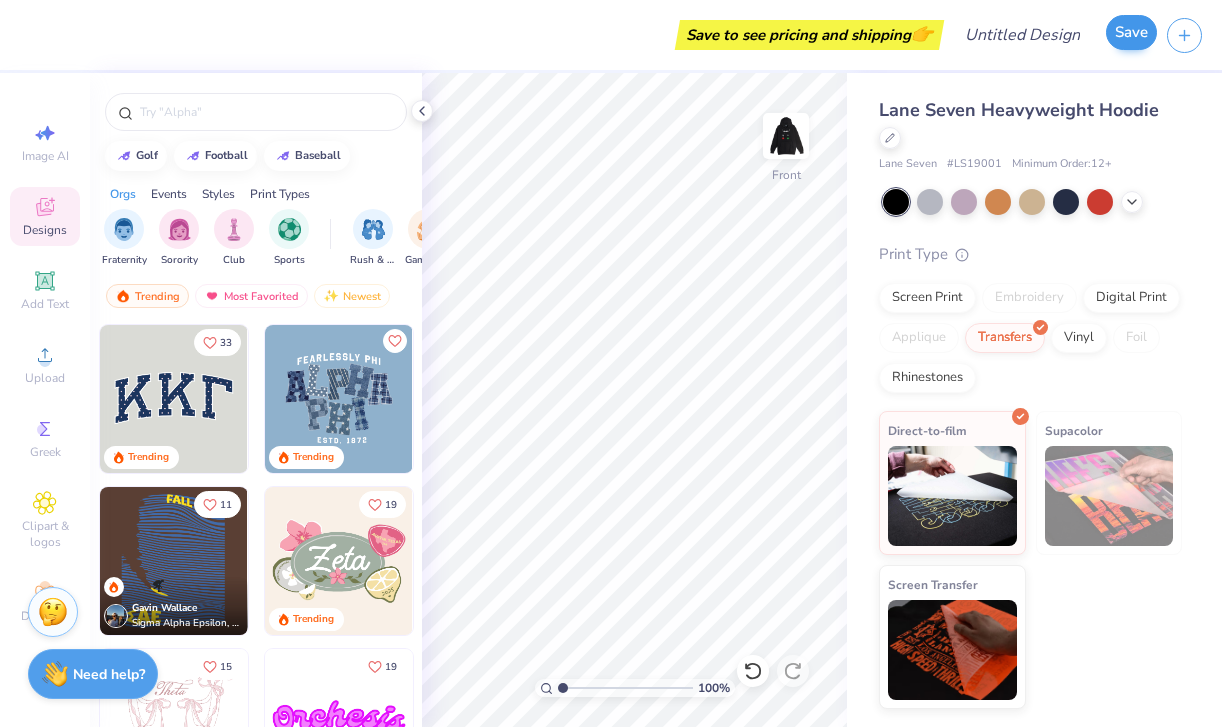 click on "Save" at bounding box center [1131, 32] 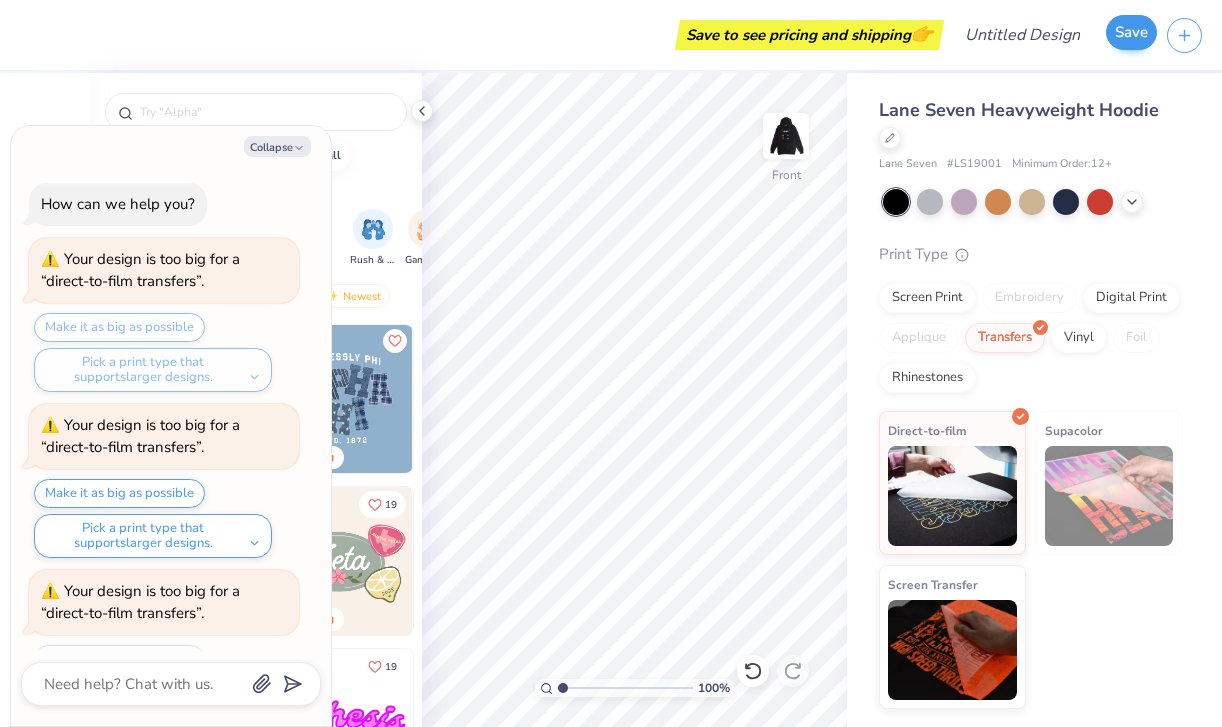scroll, scrollTop: 192, scrollLeft: 0, axis: vertical 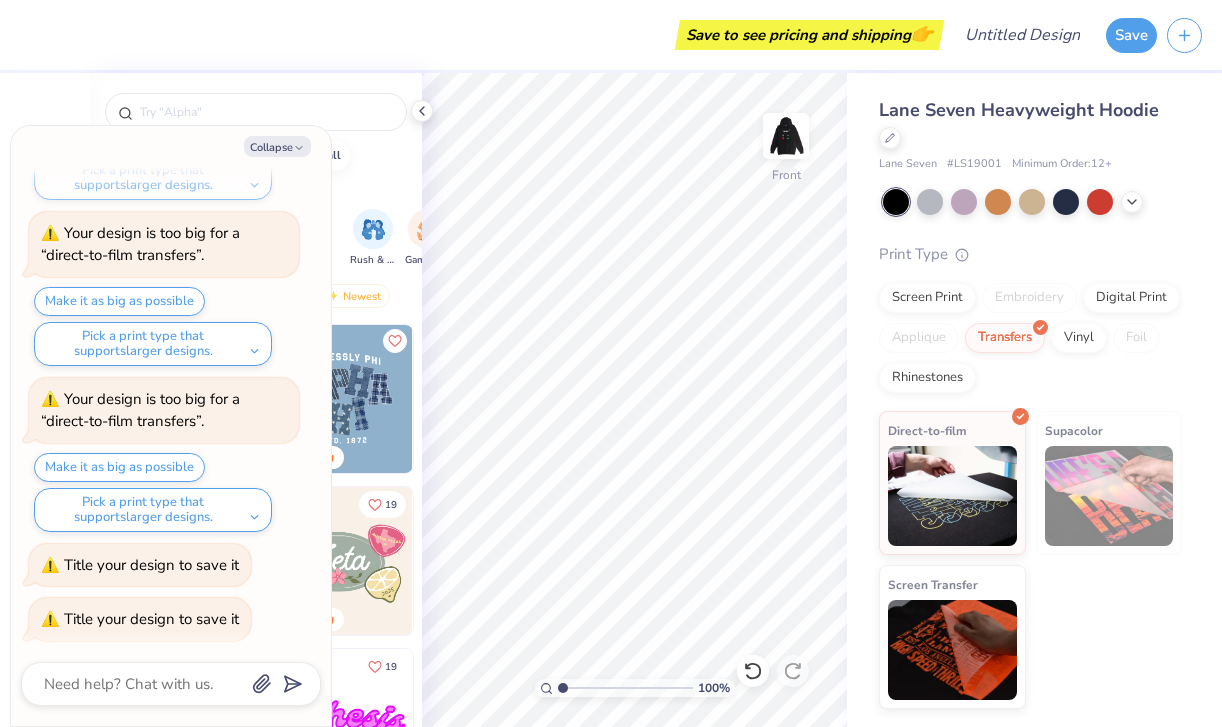 type on "x" 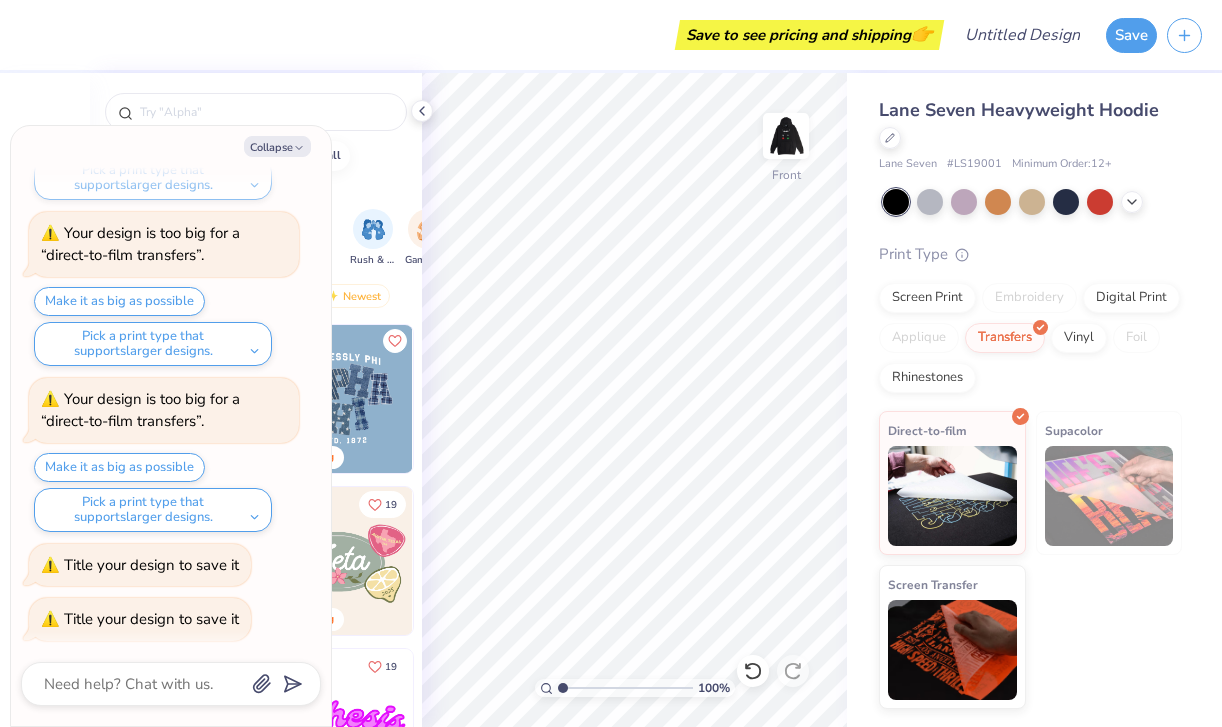 type on "c" 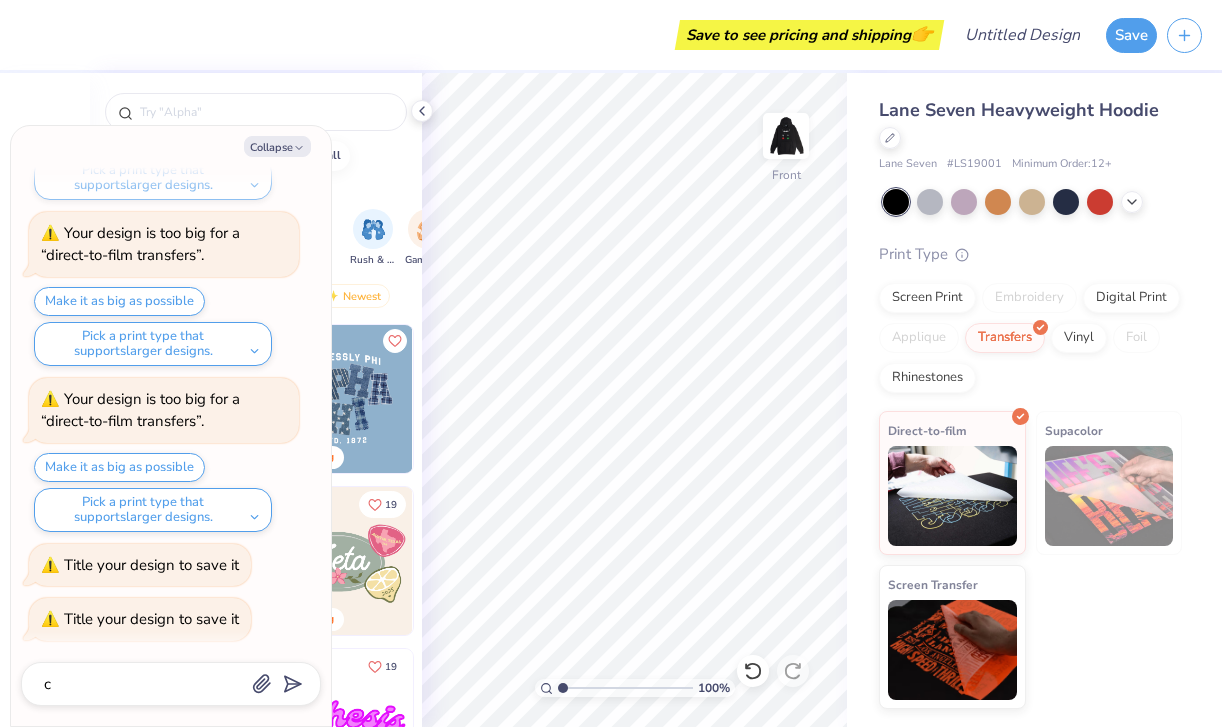 type on "x" 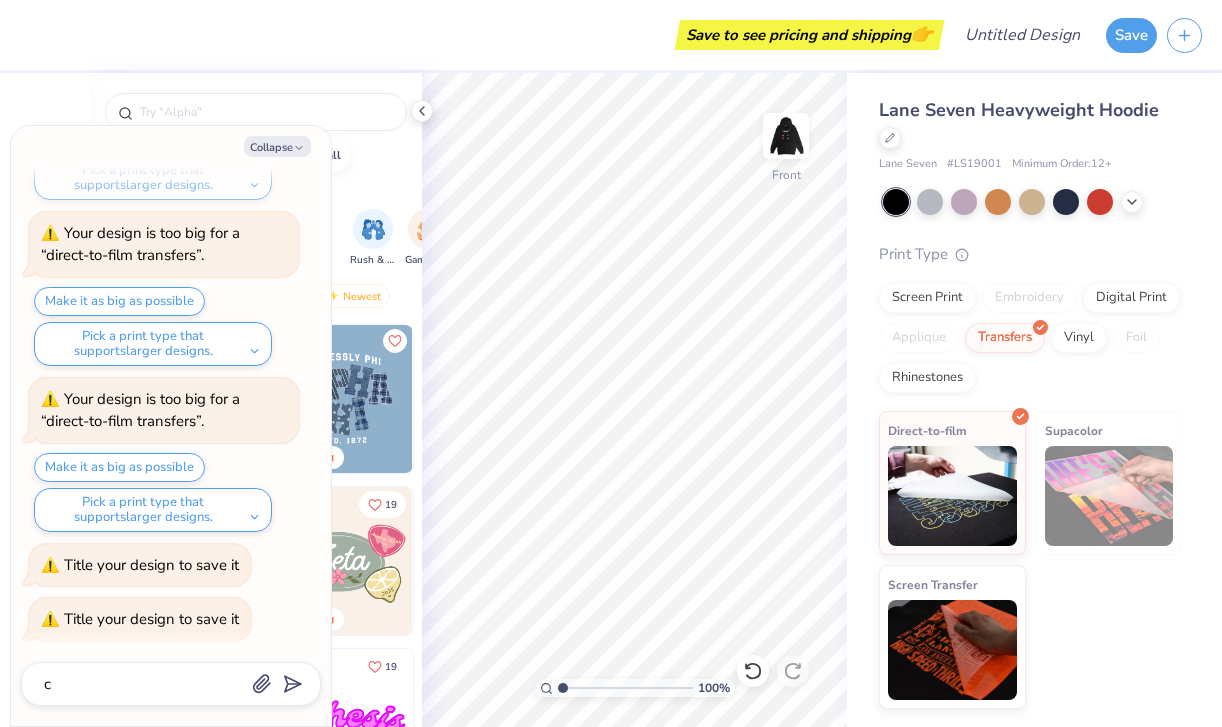type on "ca" 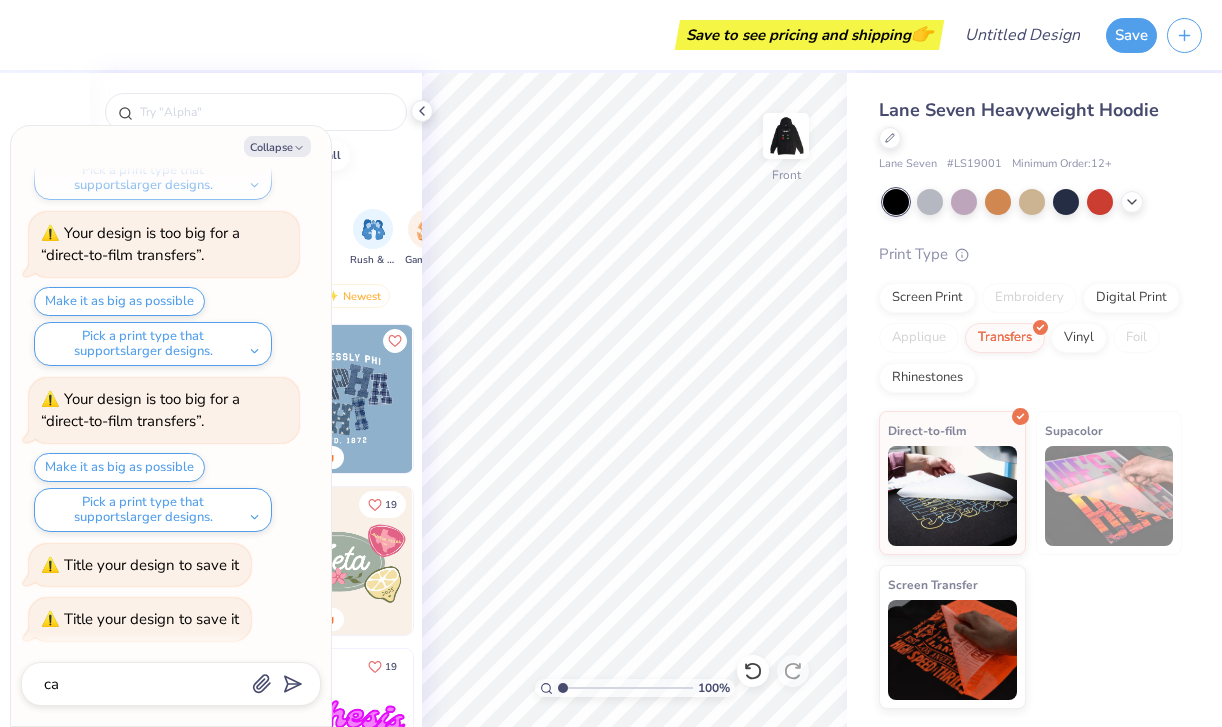 type on "x" 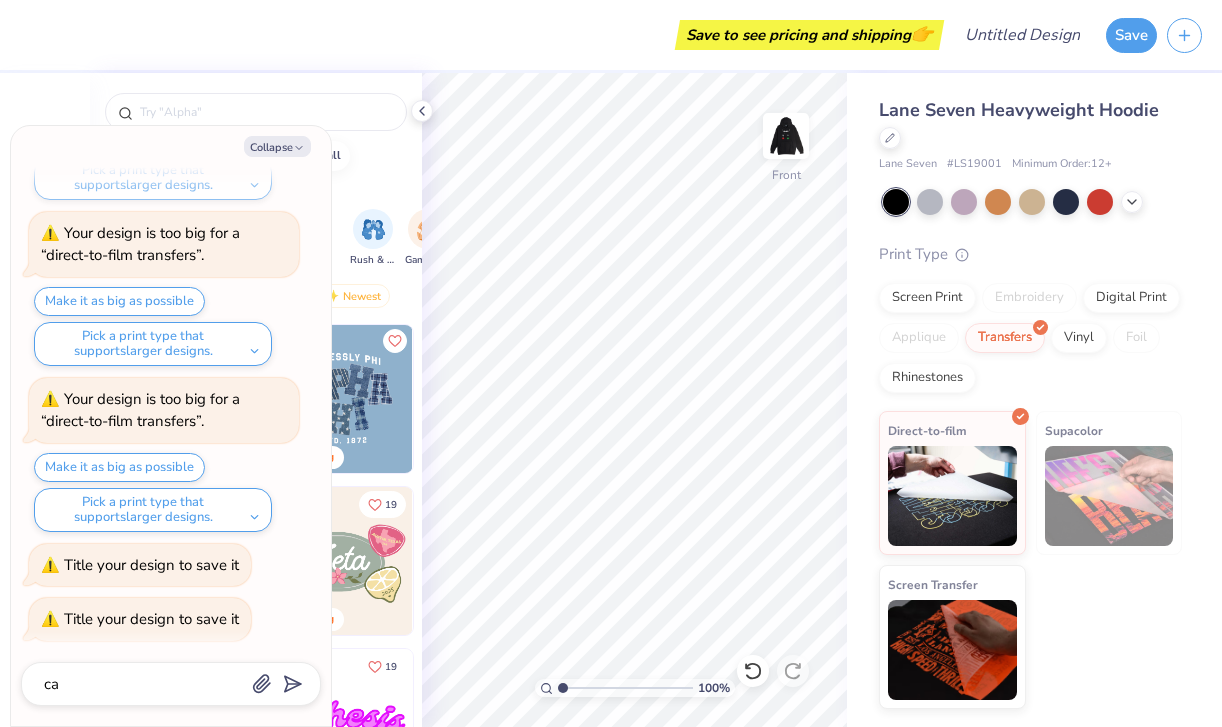 type on "cal" 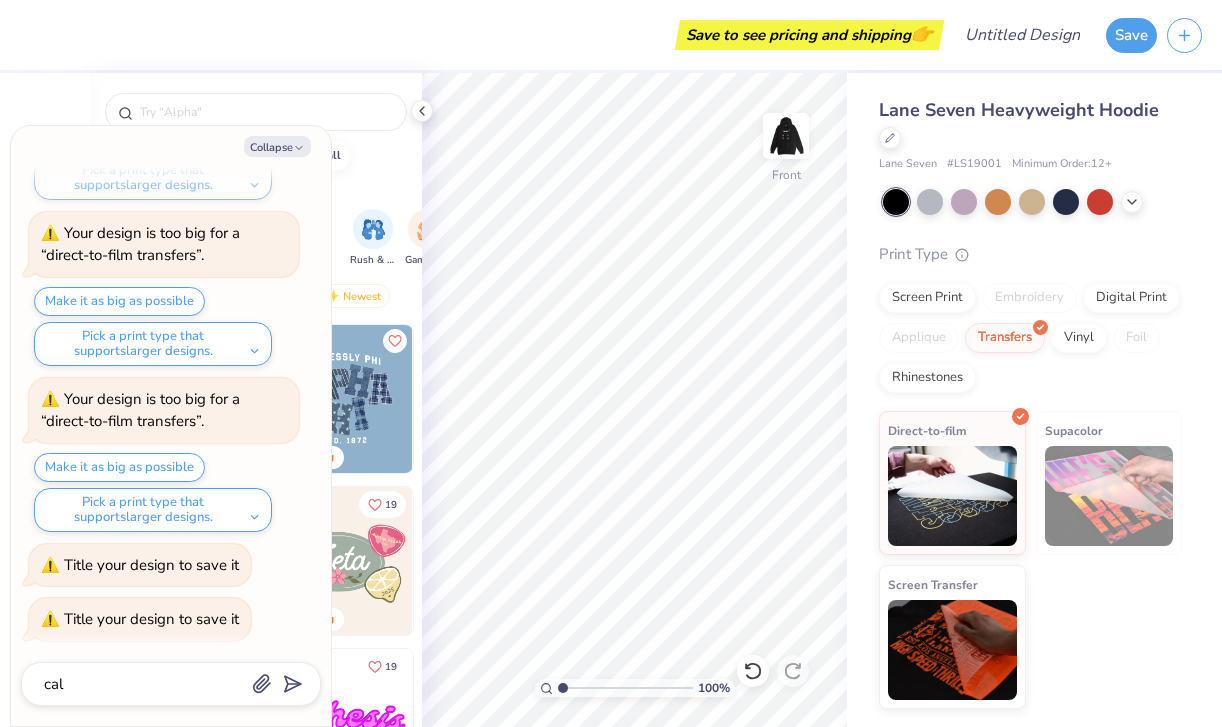 type on "x" 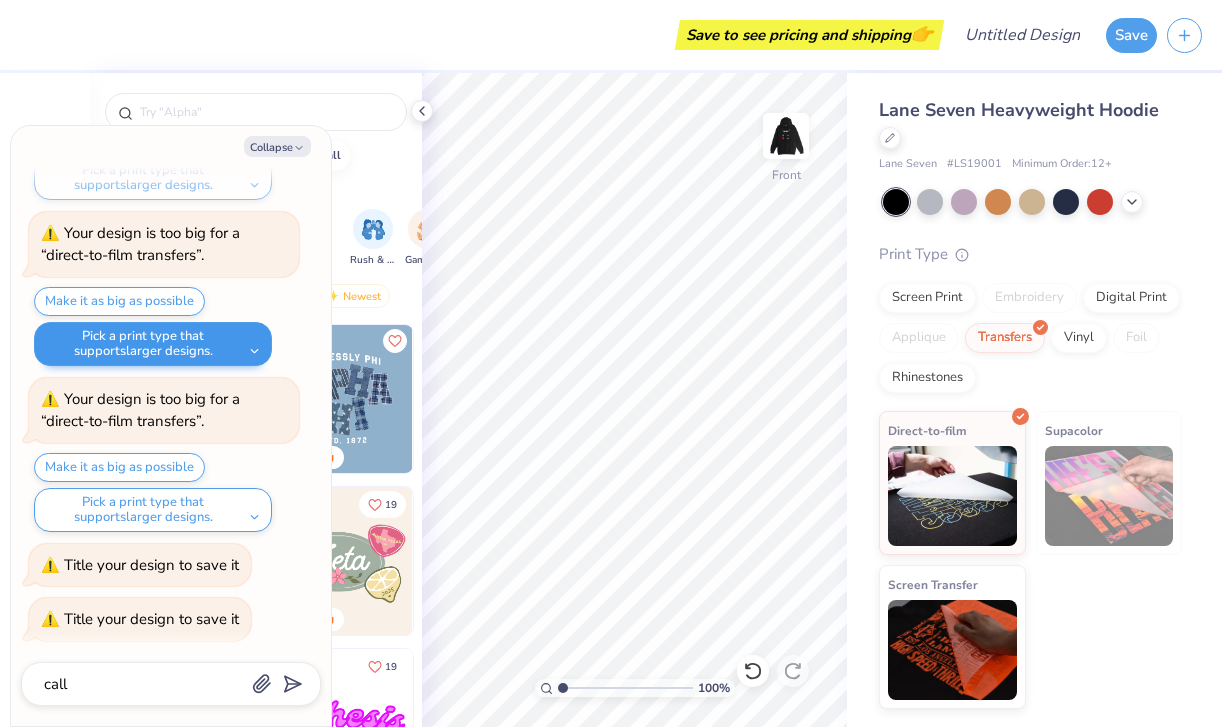 type on "call" 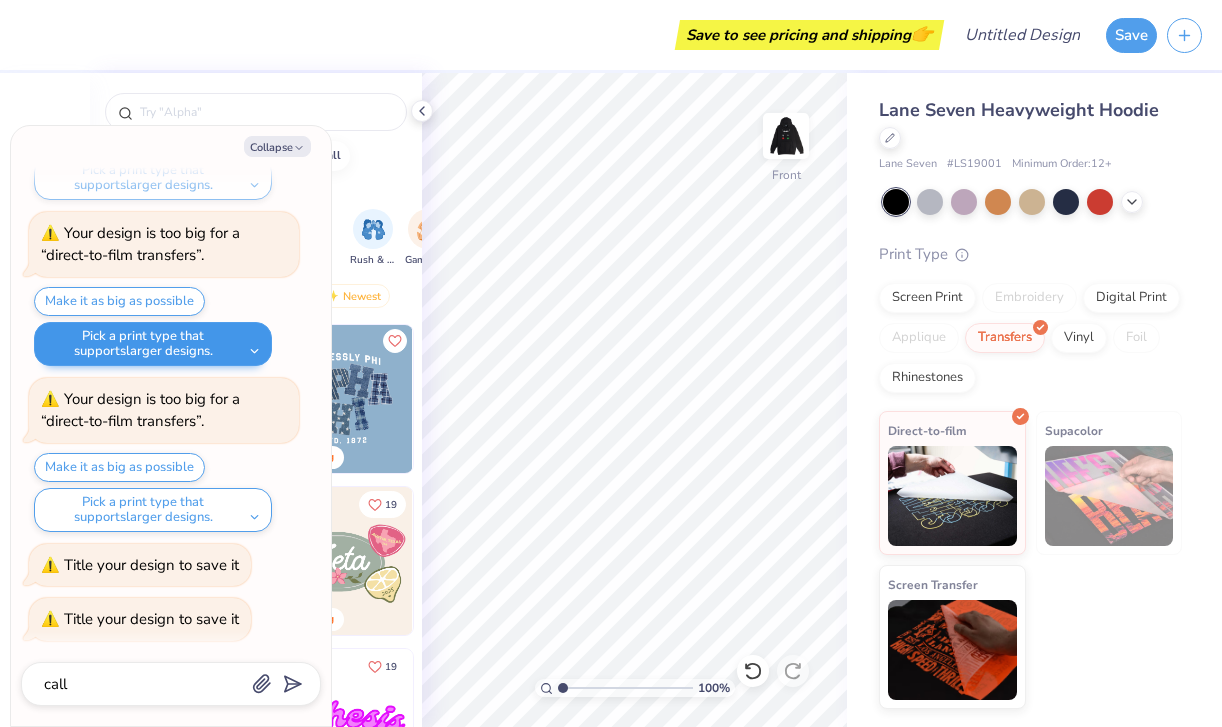 click on "Pick a print type that supports  larger   designs." at bounding box center (153, 344) 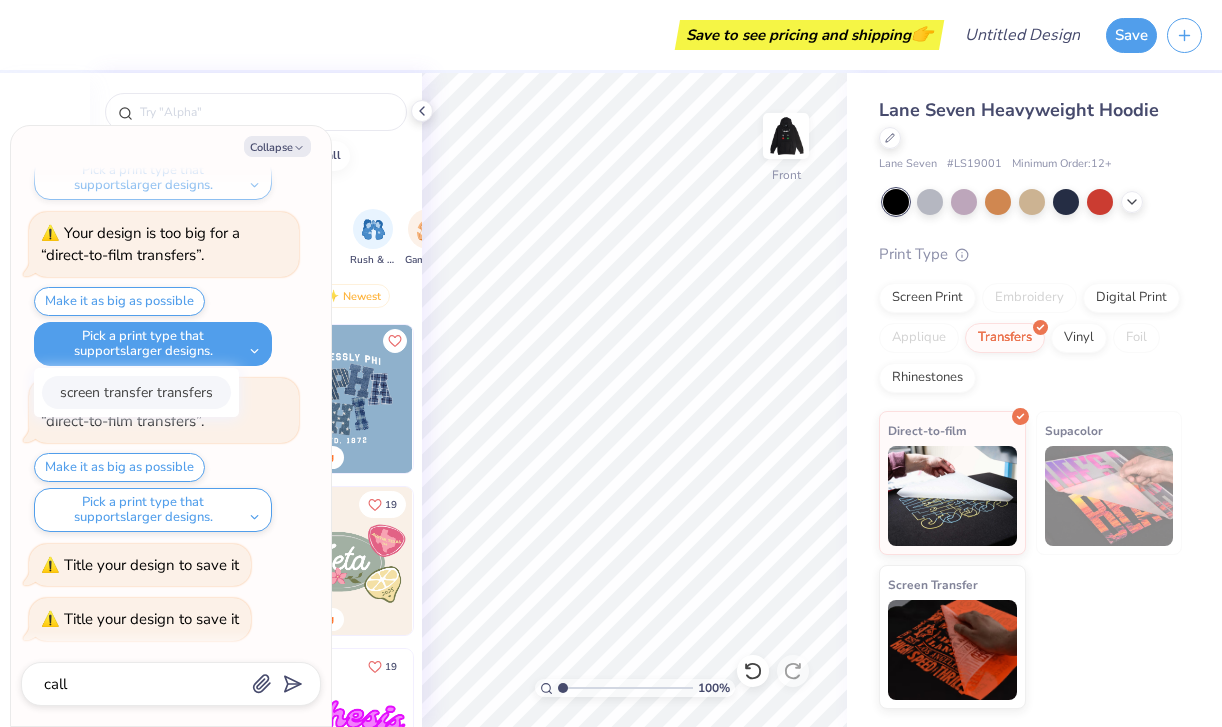 click on "screen transfer transfers" at bounding box center [136, 392] 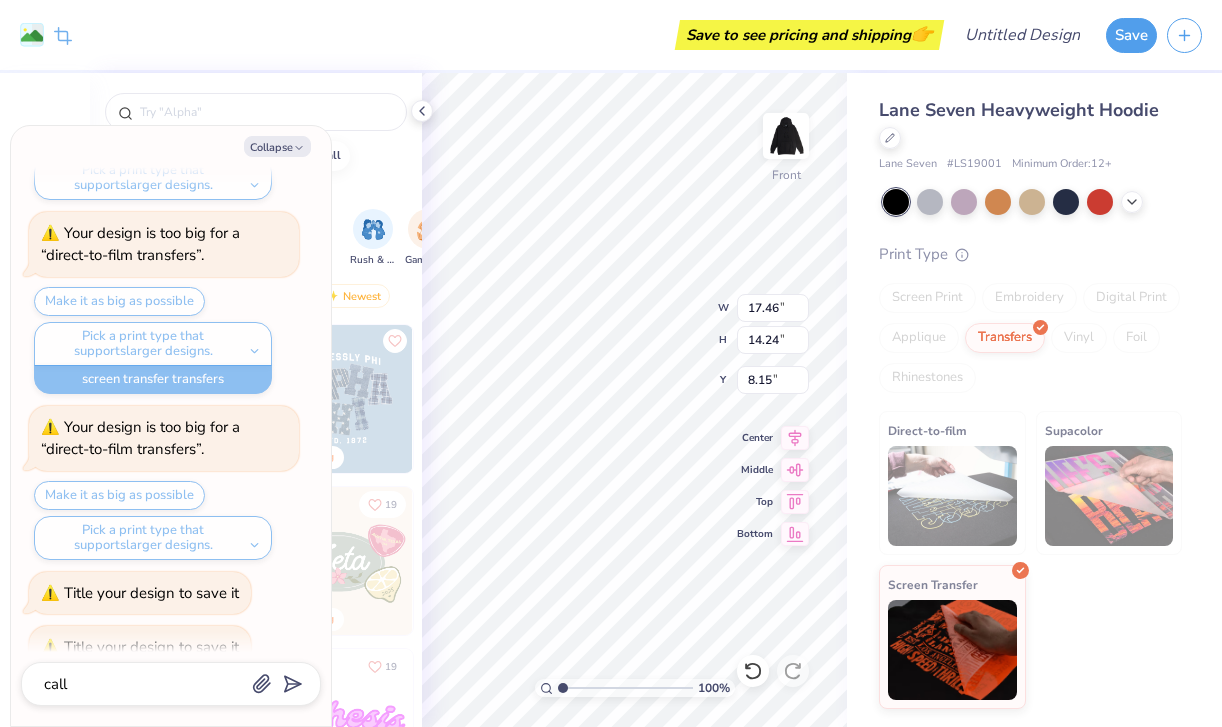 scroll, scrollTop: 220, scrollLeft: 0, axis: vertical 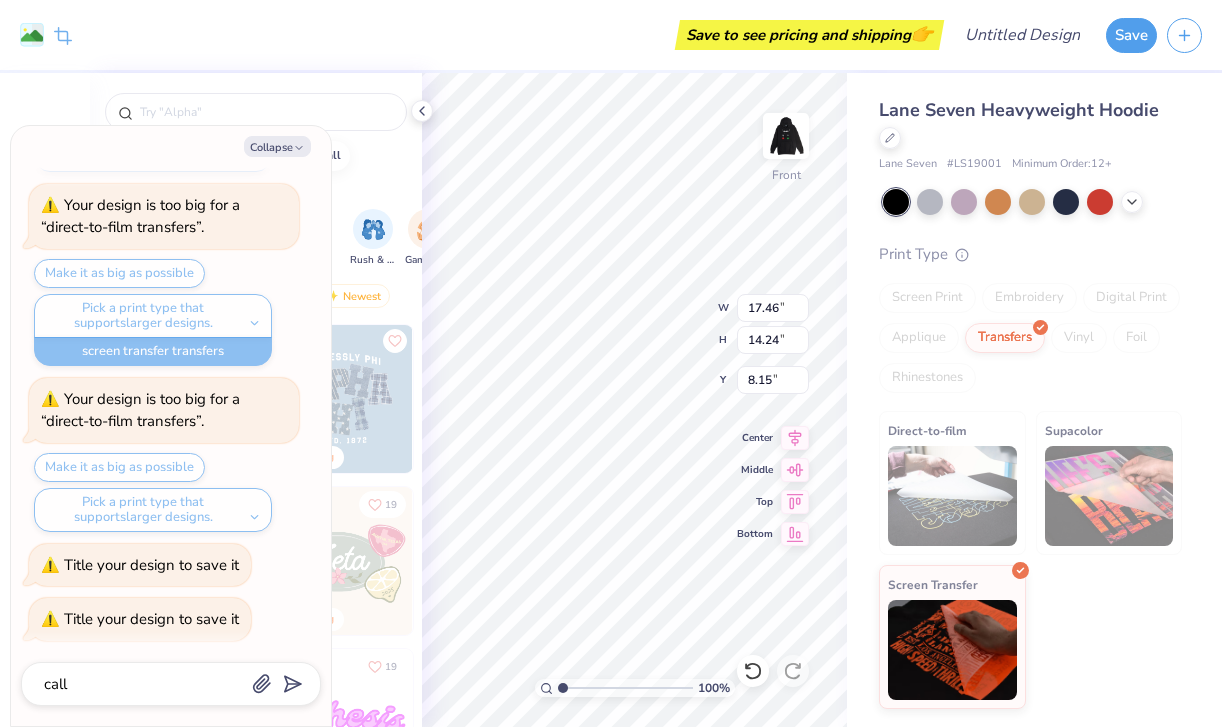 click on "Pick a print type that supports  larger   designs." at bounding box center [153, 510] 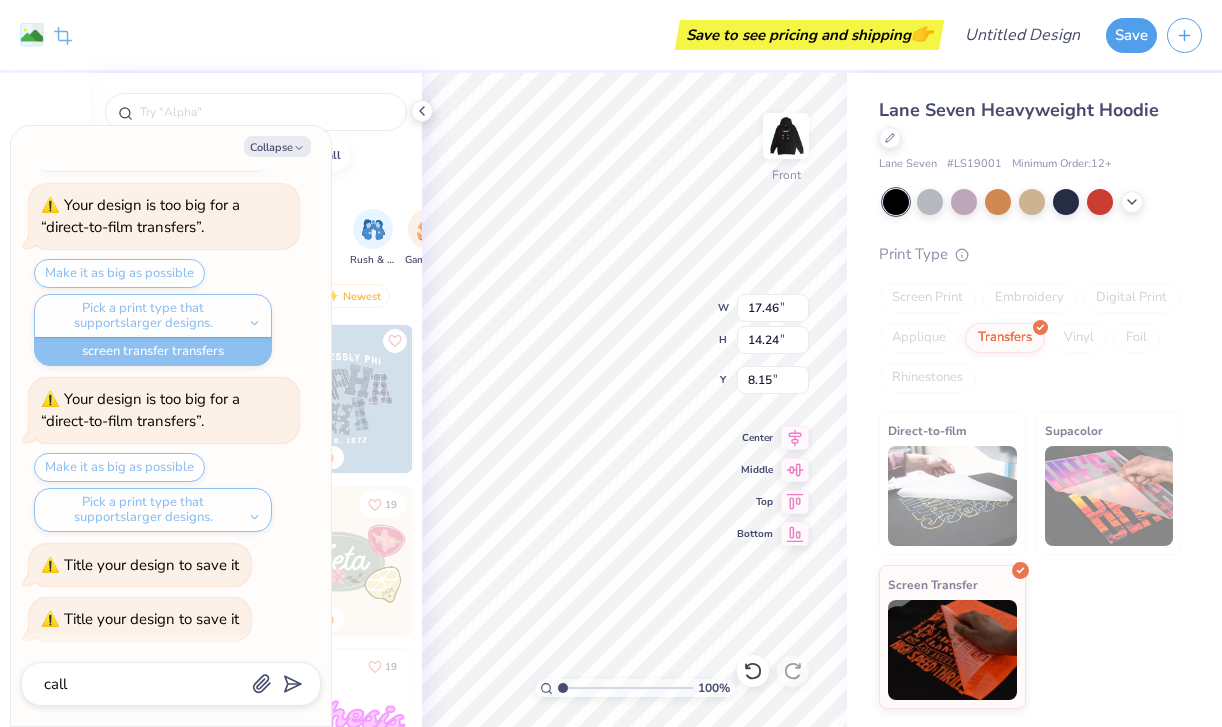 click on "Pick a print type that supports  larger   designs." at bounding box center (153, 510) 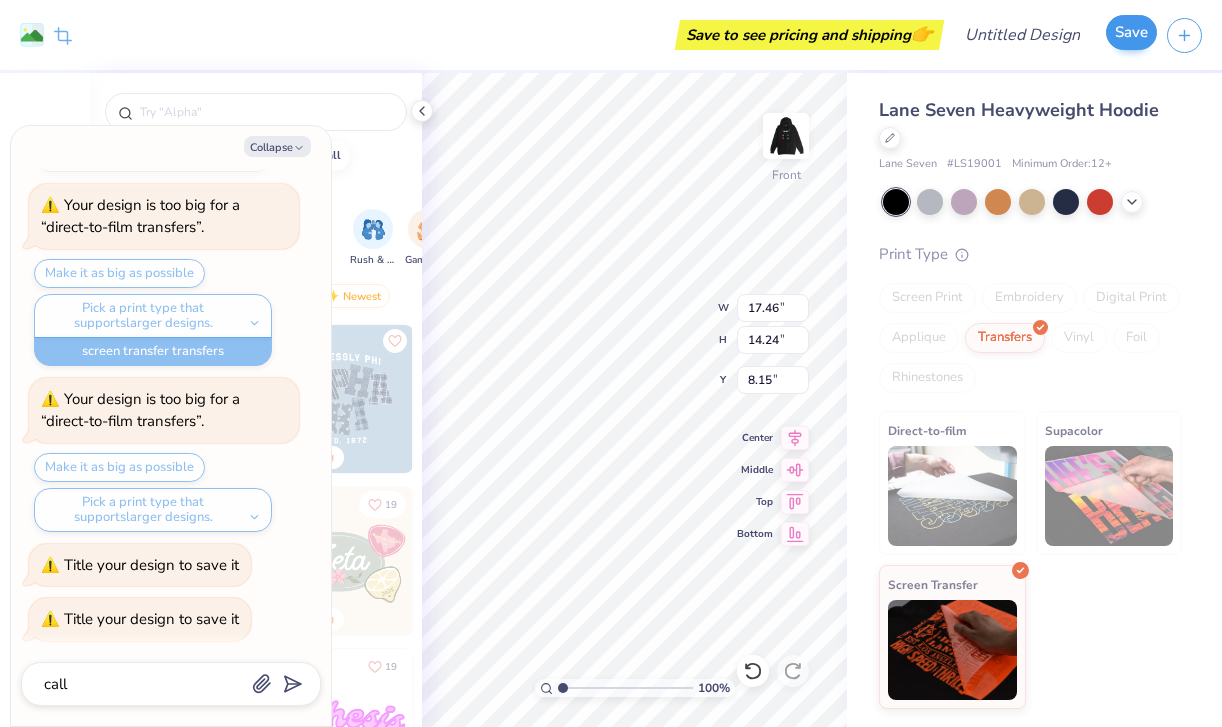click on "Save" at bounding box center (1131, 32) 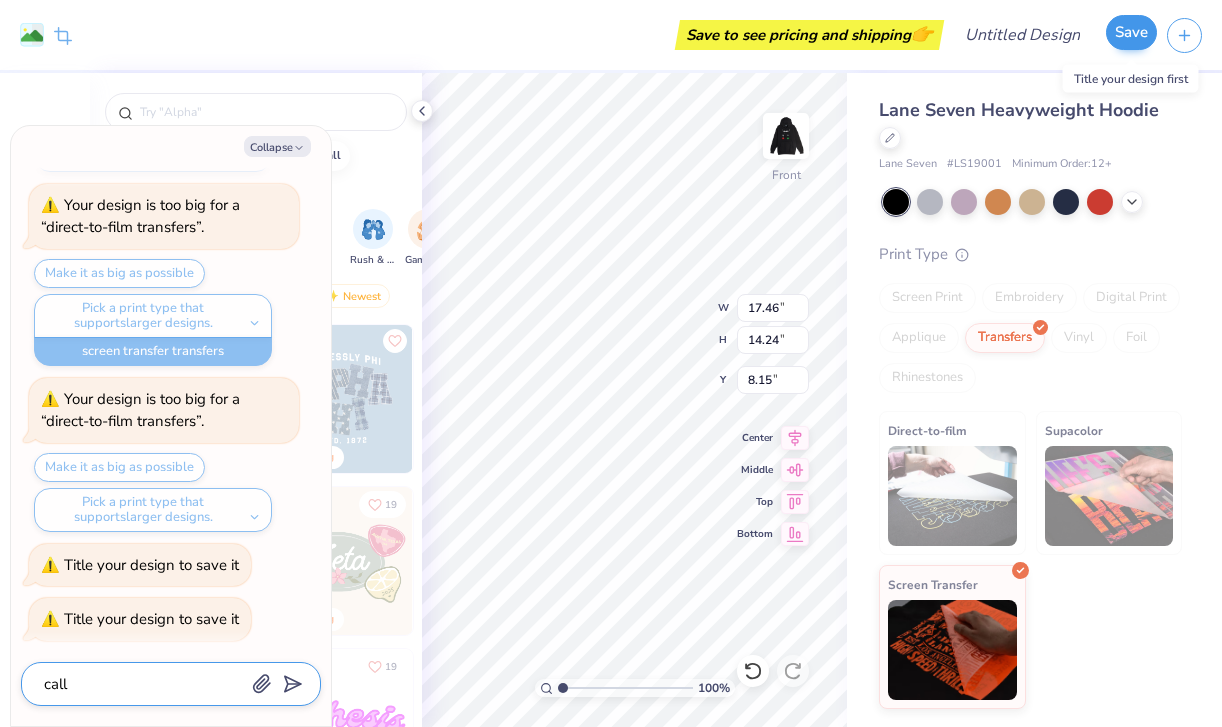 scroll, scrollTop: 274, scrollLeft: 0, axis: vertical 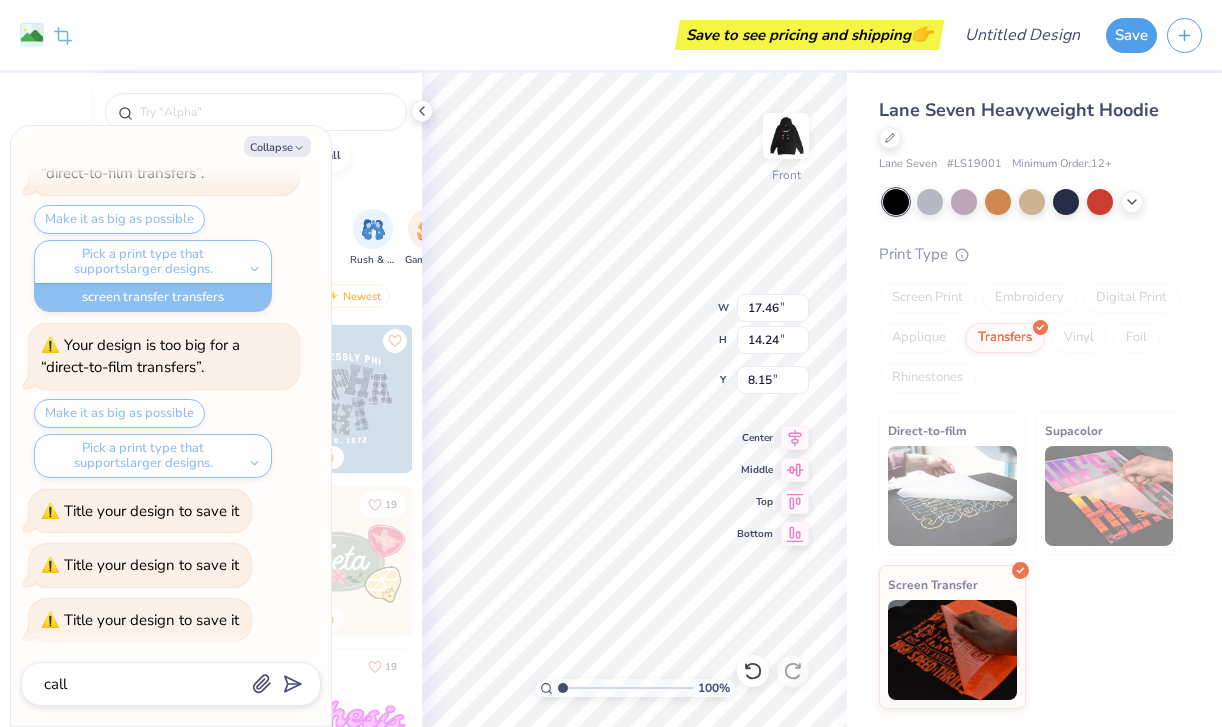 click on "Pick a print type that supports  larger   designs." at bounding box center (153, 456) 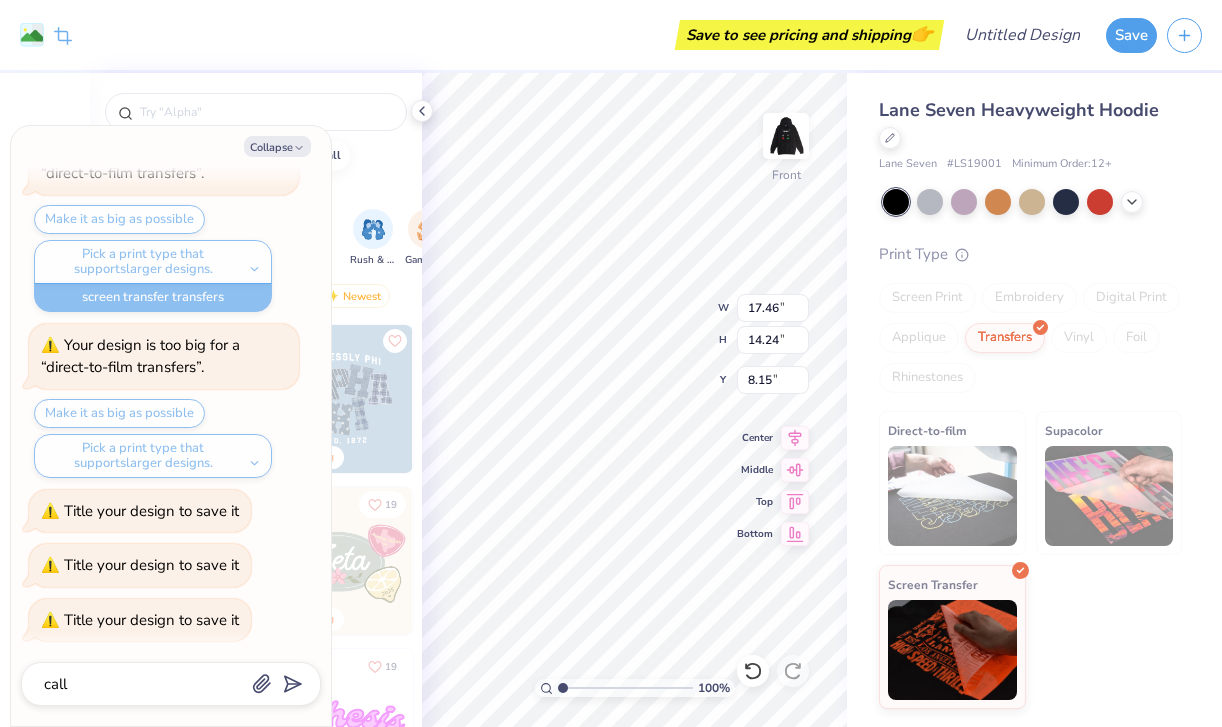 click on "Pick a print type that supports  larger   designs." at bounding box center [153, 456] 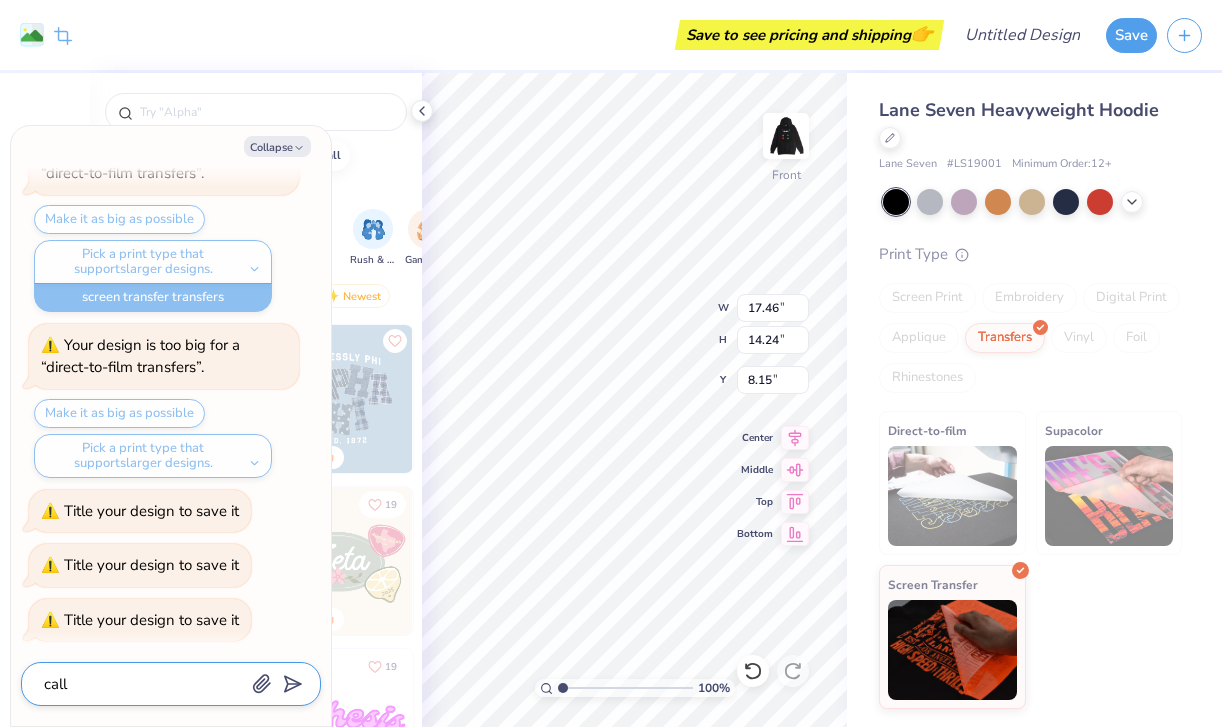 drag, startPoint x: 119, startPoint y: 688, endPoint x: -21, endPoint y: 654, distance: 144.06943 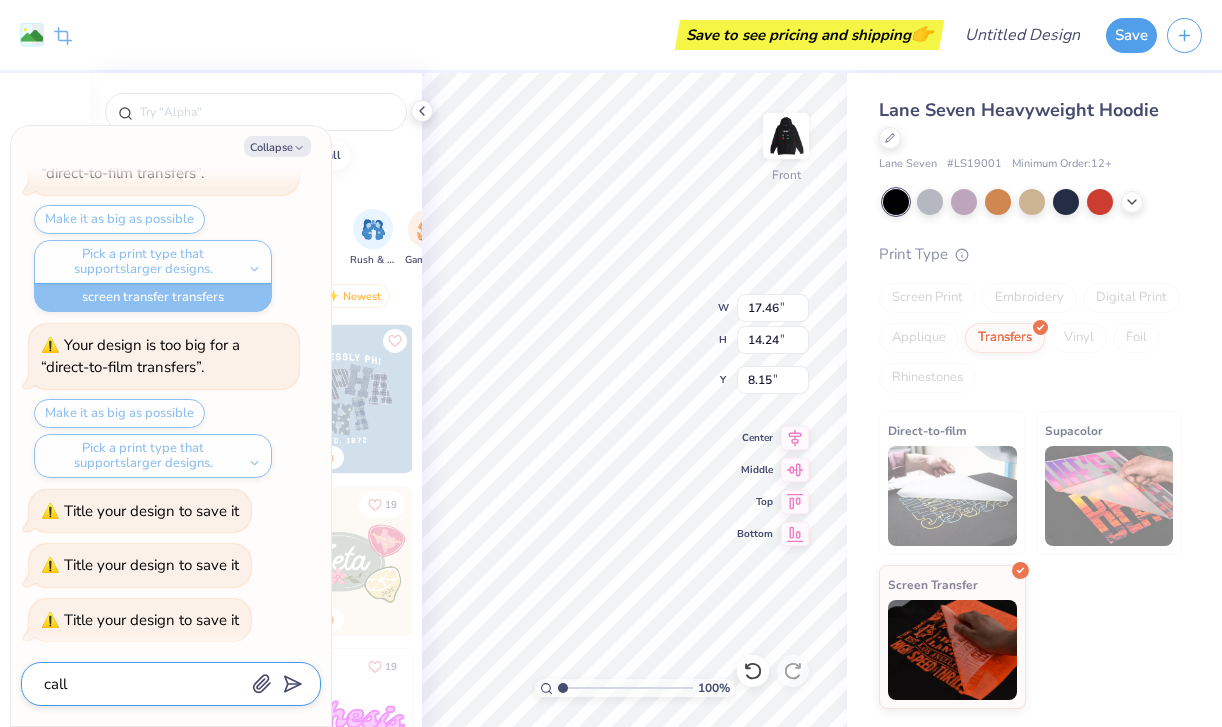 click on "Remove Background Crop Image Save to see pricing and shipping  👉 Design Title Save Image AI Designs Add Text Upload Greek Clipart & logos Decorate golf football baseball Orgs Events Styles Print Types Fraternity Sorority Club Sports Rush & Bid Game Day Parent's Weekend PR & General Big Little Reveal Philanthropy Date Parties & Socials Retreat Holidays Greek Week Formal & Semi Spring Break Graduation Founder’s Day Classic Minimalist Y2K Varsity Typography Handdrawn Cartoons 80s & 90s Grunge 60s & 70s Embroidery Screen Print Digital Print Patches Vinyl Transfers Applique Trending Most Favorited Newest 33 Trending Trending 11 Gavin Wallace Sigma Alpha Epsilon, University of Colorado Boulder 19 Trending 15 Trending 19 Blake Maguire Kappa Kappa Gamma, University of Virginia 14 Trending 84 Trending 100  % Front W 17.46 17.46 " H 14.24 14.24 " Y 8.15 8.15 " Center Middle Top Bottom Lane Seven Heavyweight Hoodie Lane Seven # LS19001 Minimum Order:  12 +   Print Type Screen Print Vinyl" at bounding box center (611, 363) 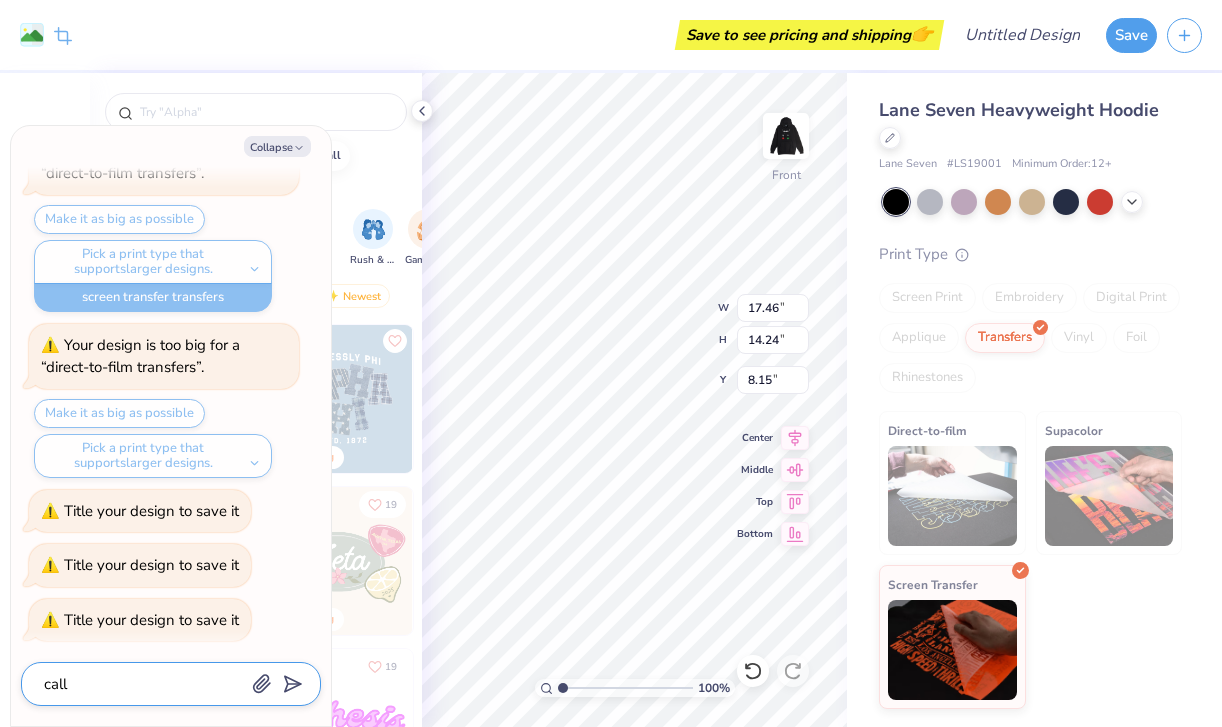 type on "x" 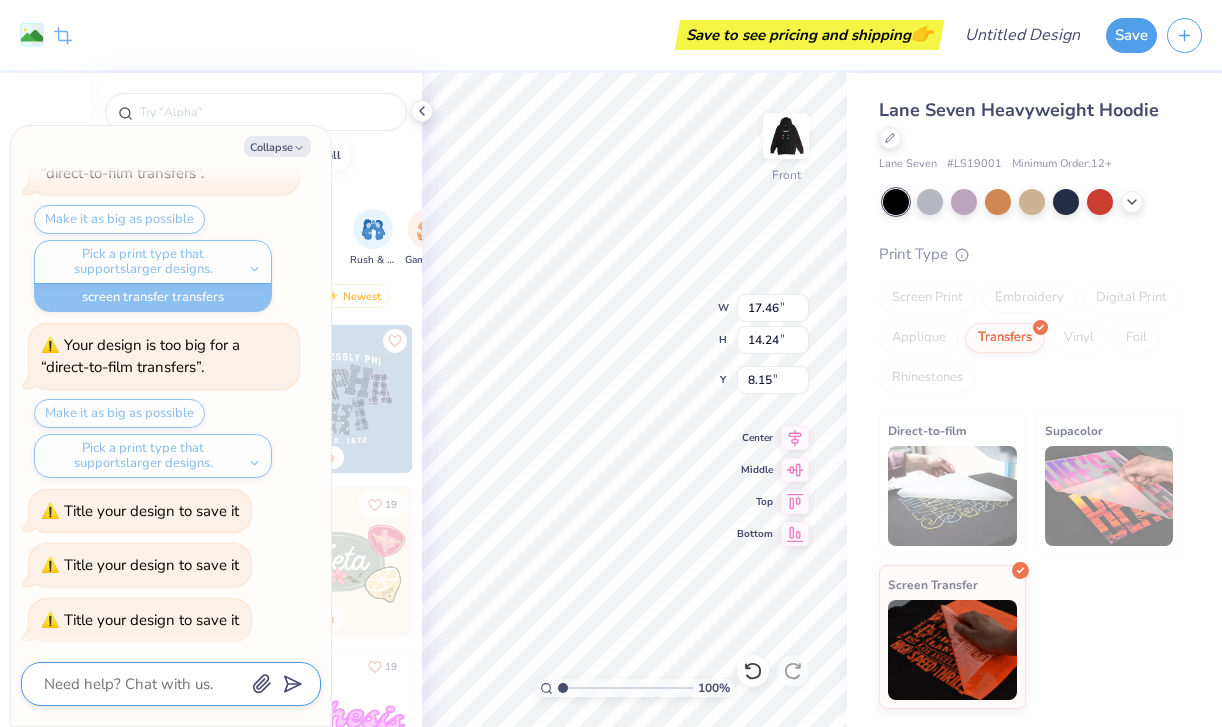 type 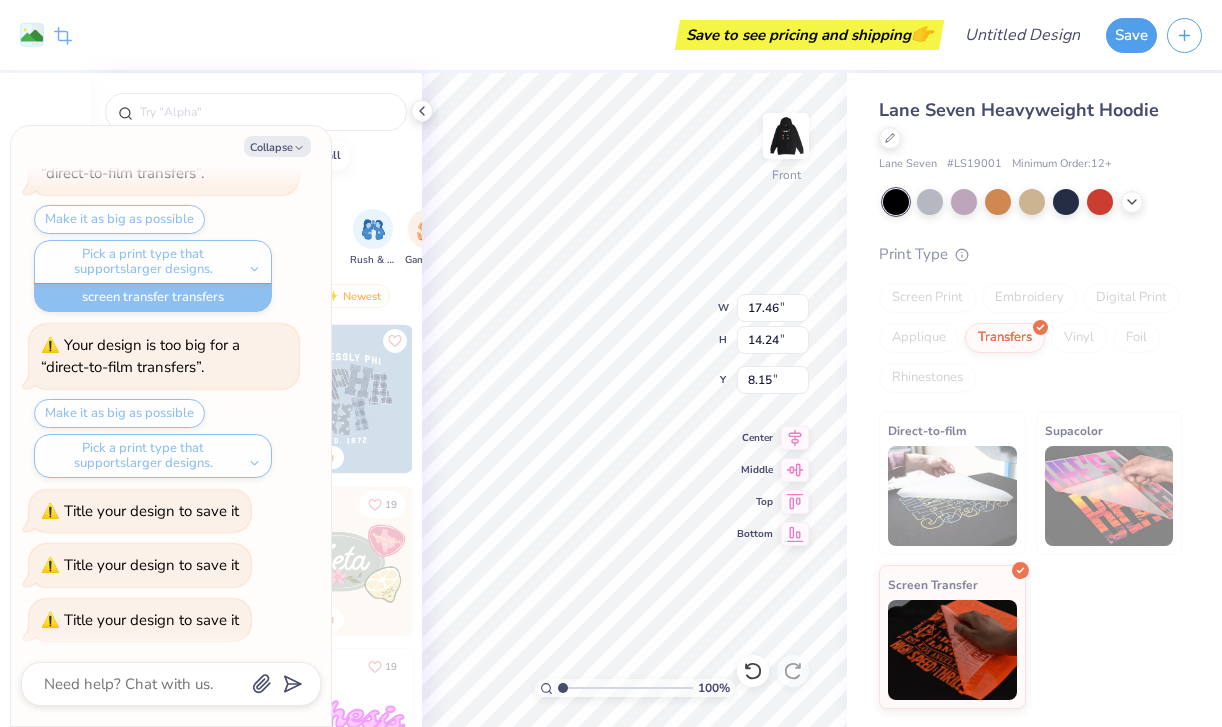 click on "Pick a print type that supports  larger   designs." at bounding box center (153, 456) 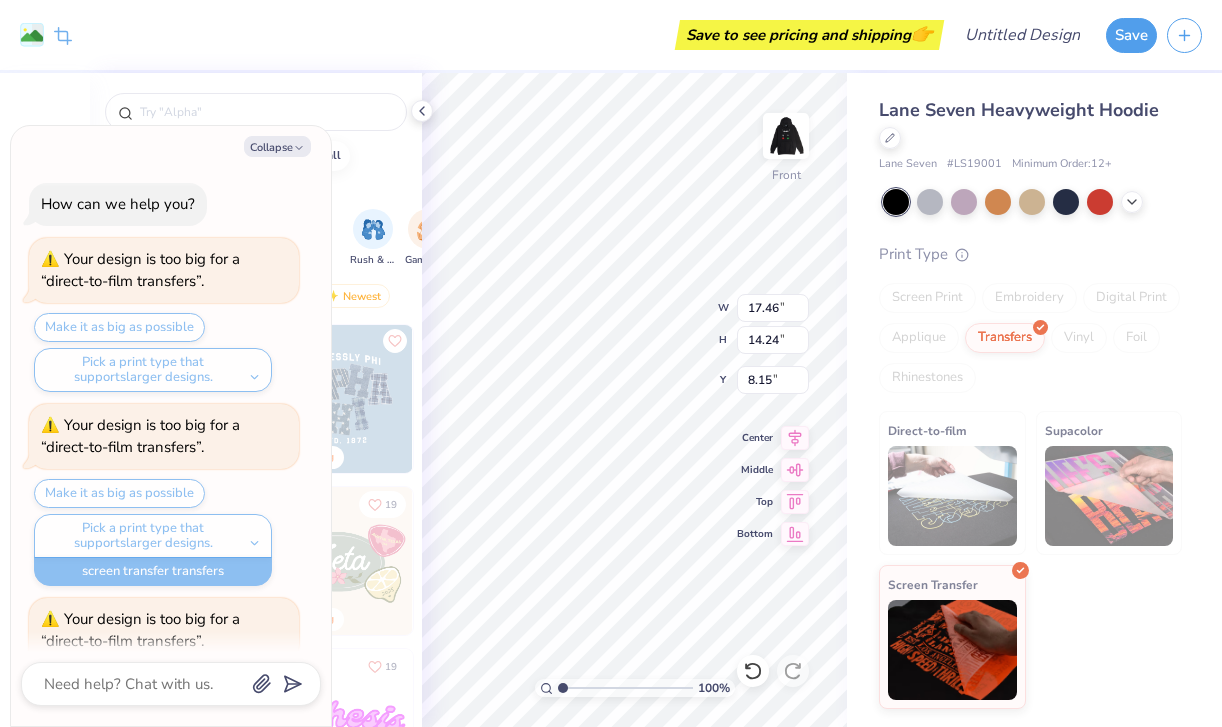 scroll, scrollTop: 0, scrollLeft: 0, axis: both 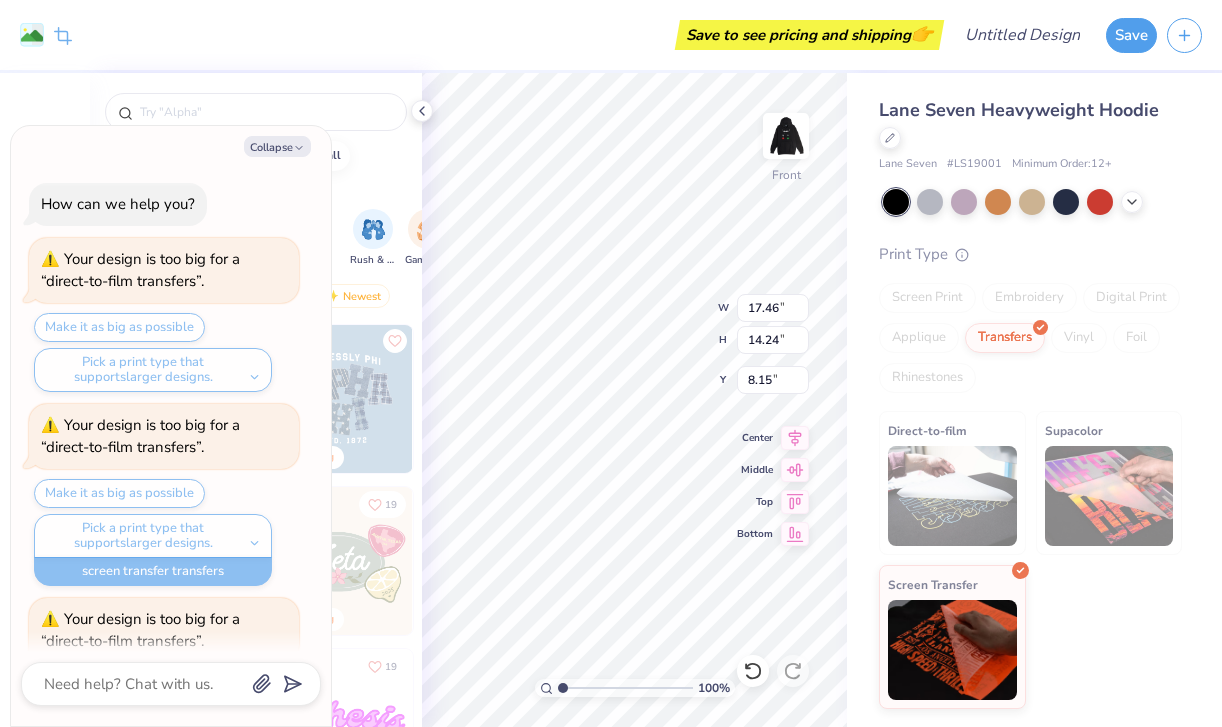 click on "Pick a print type that supports  larger   designs." at bounding box center [153, 370] 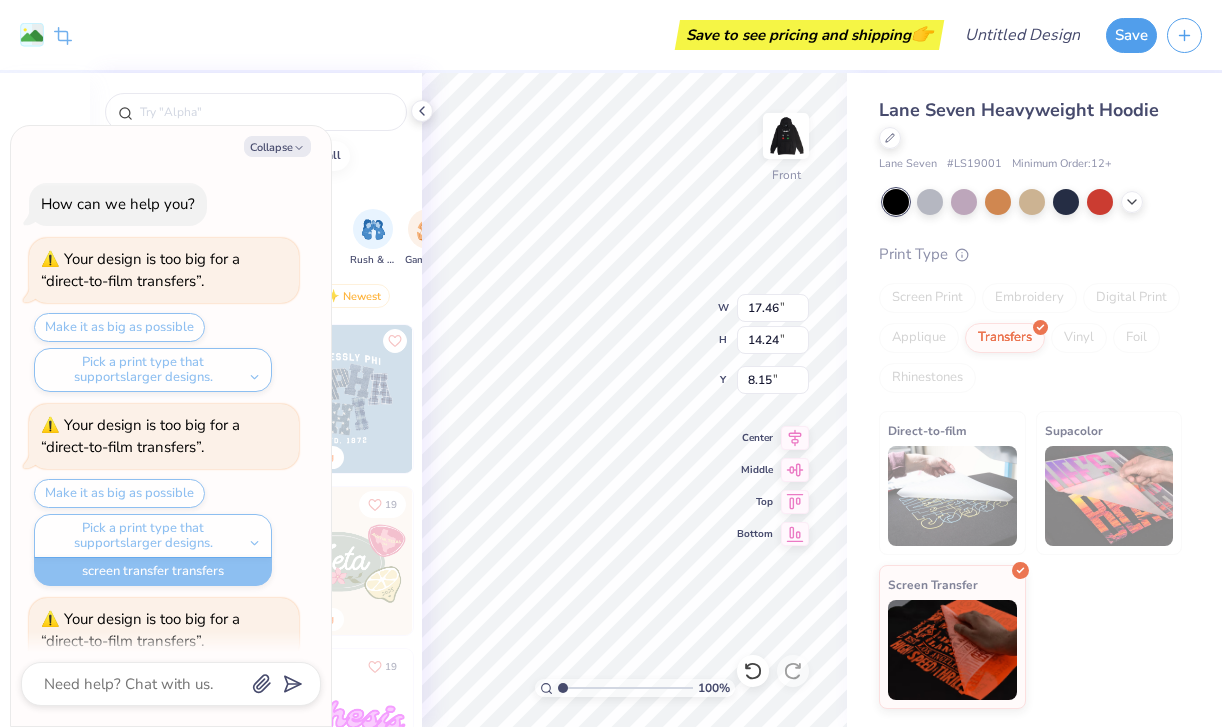 click on "Make it as big as possible Pick a print type that supports  larger   designs." at bounding box center (166, 352) 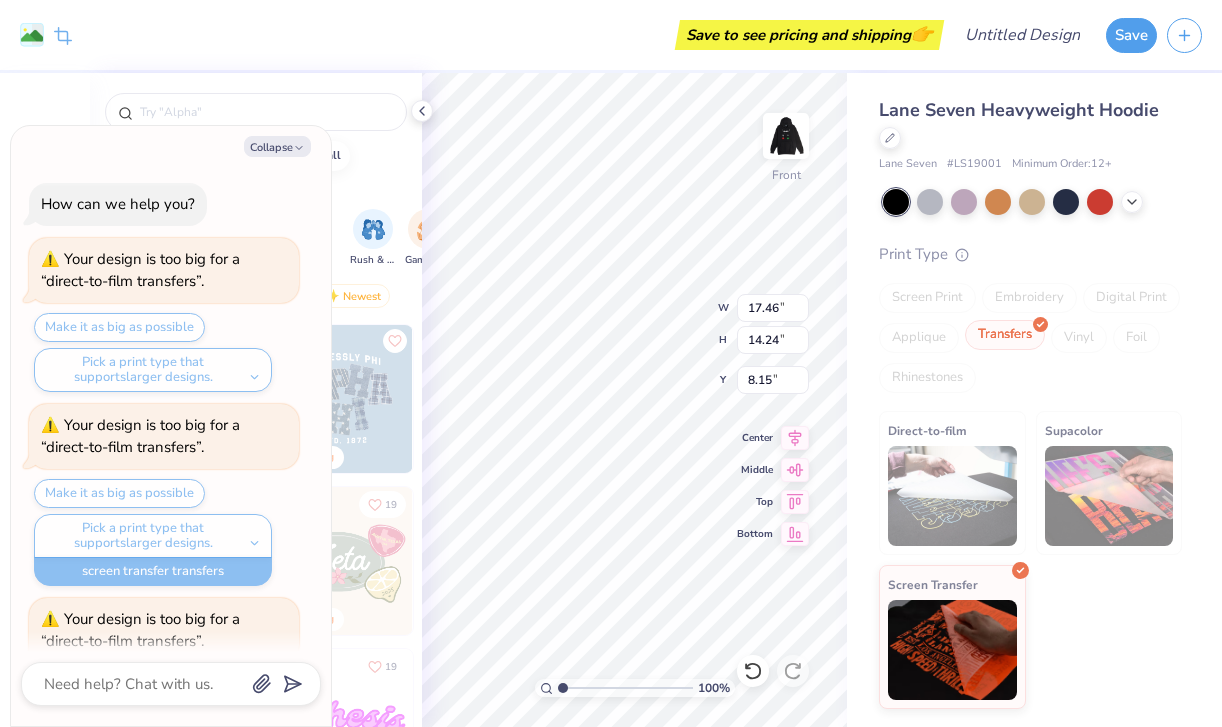 click on "Transfers" at bounding box center [1005, 335] 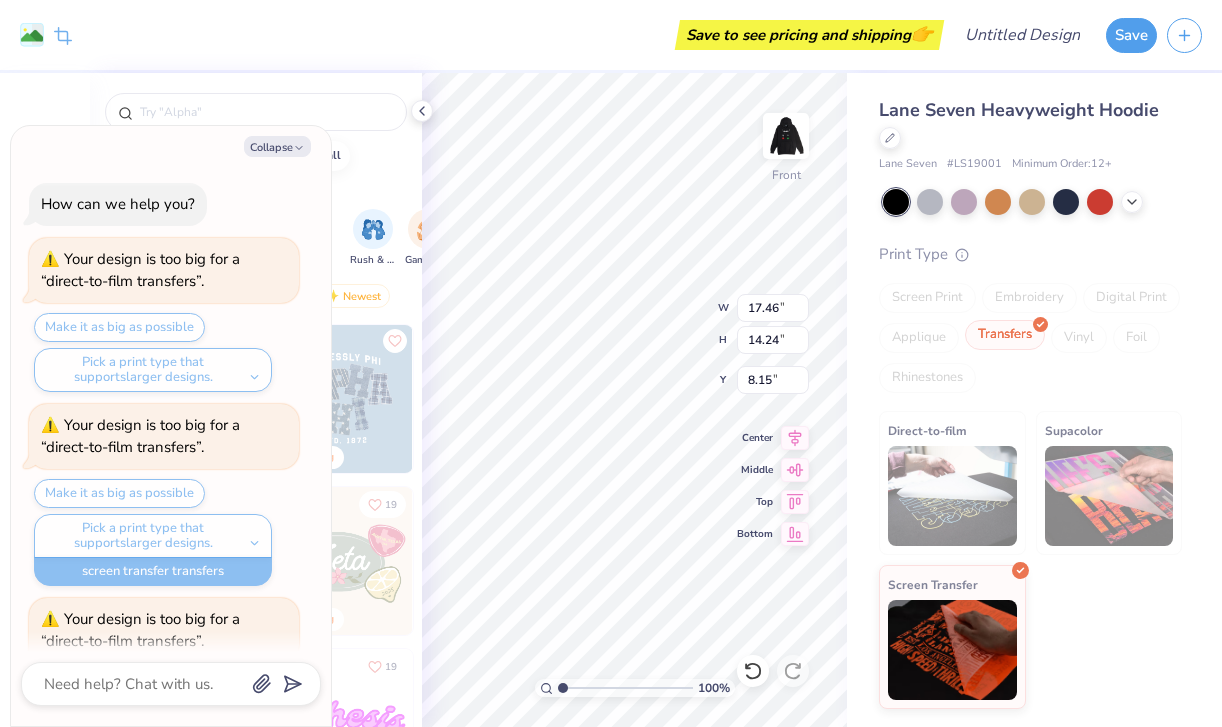 type on "x" 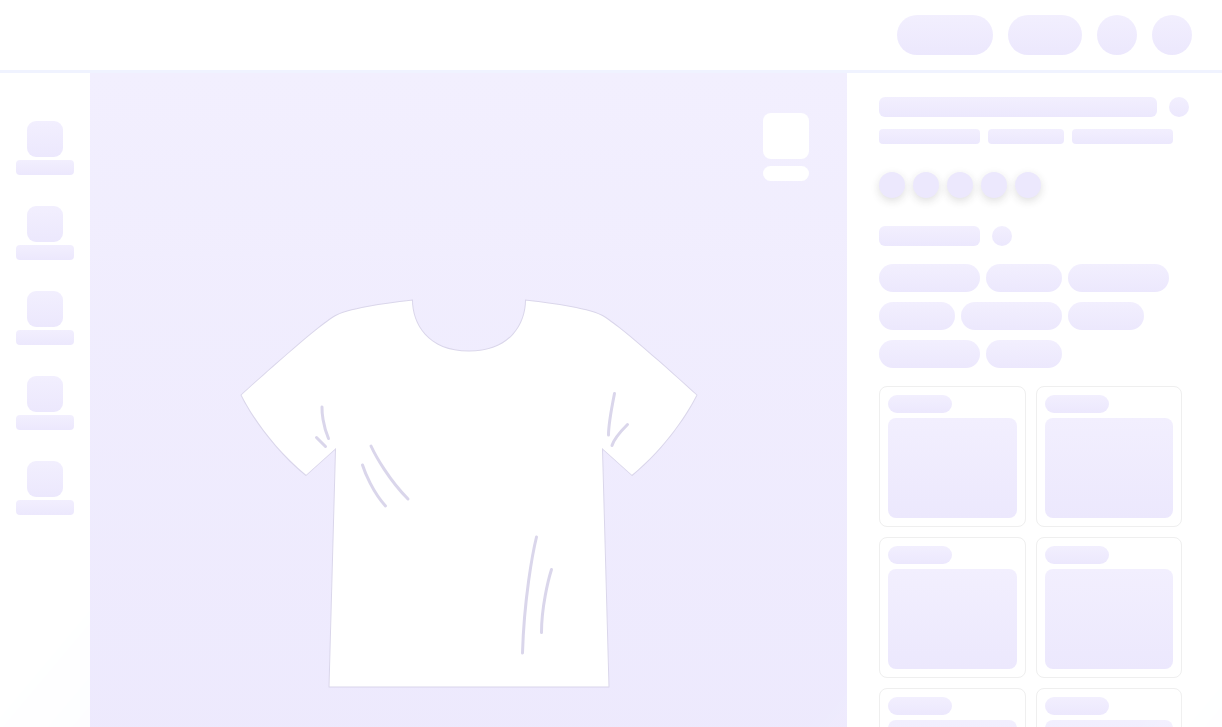 scroll, scrollTop: 0, scrollLeft: 0, axis: both 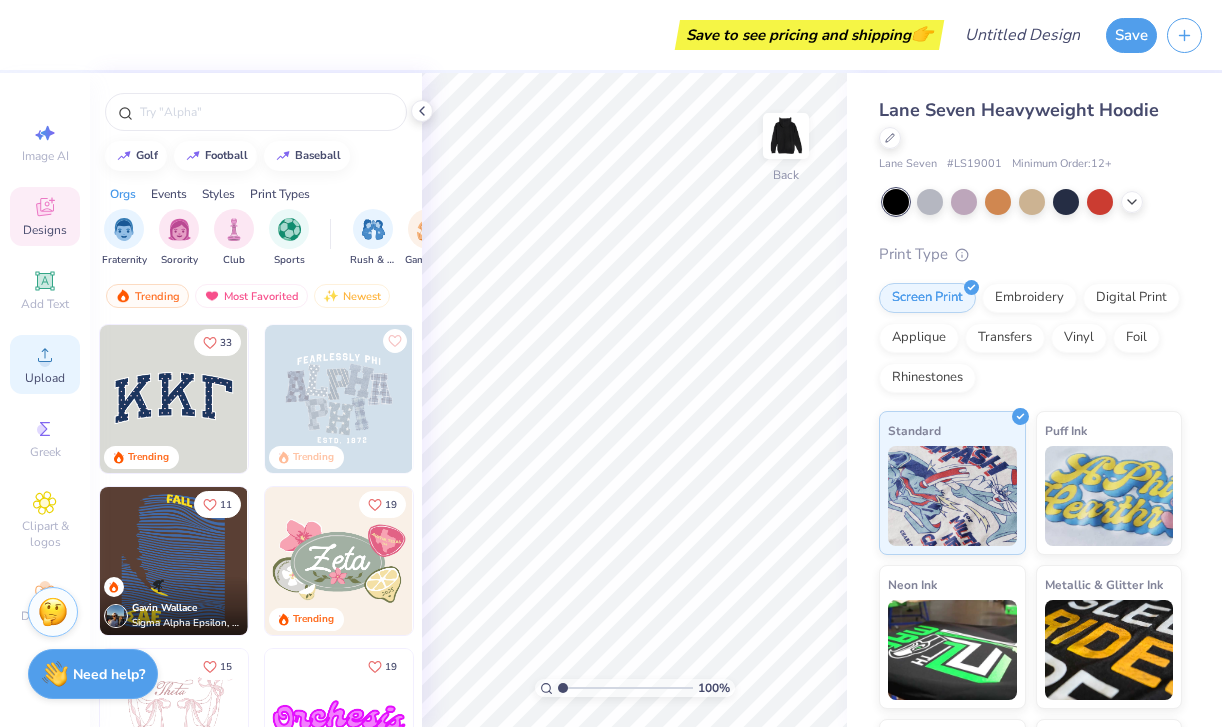 click 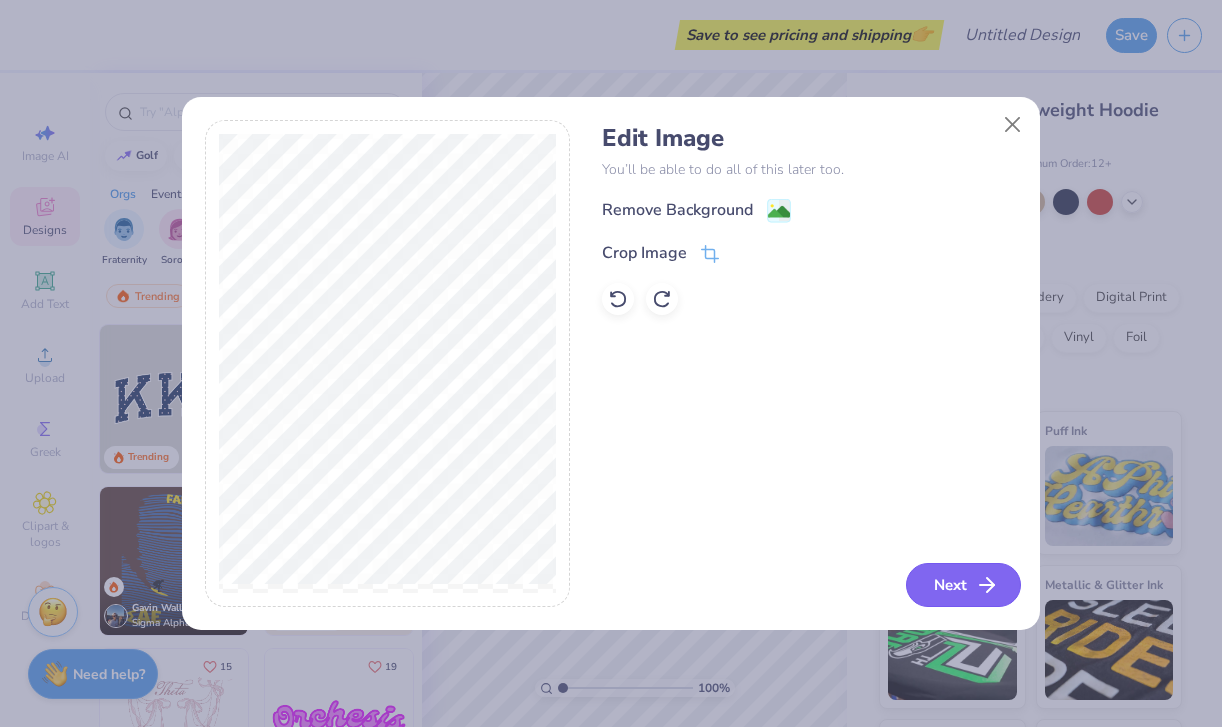 click on "Next" at bounding box center (963, 585) 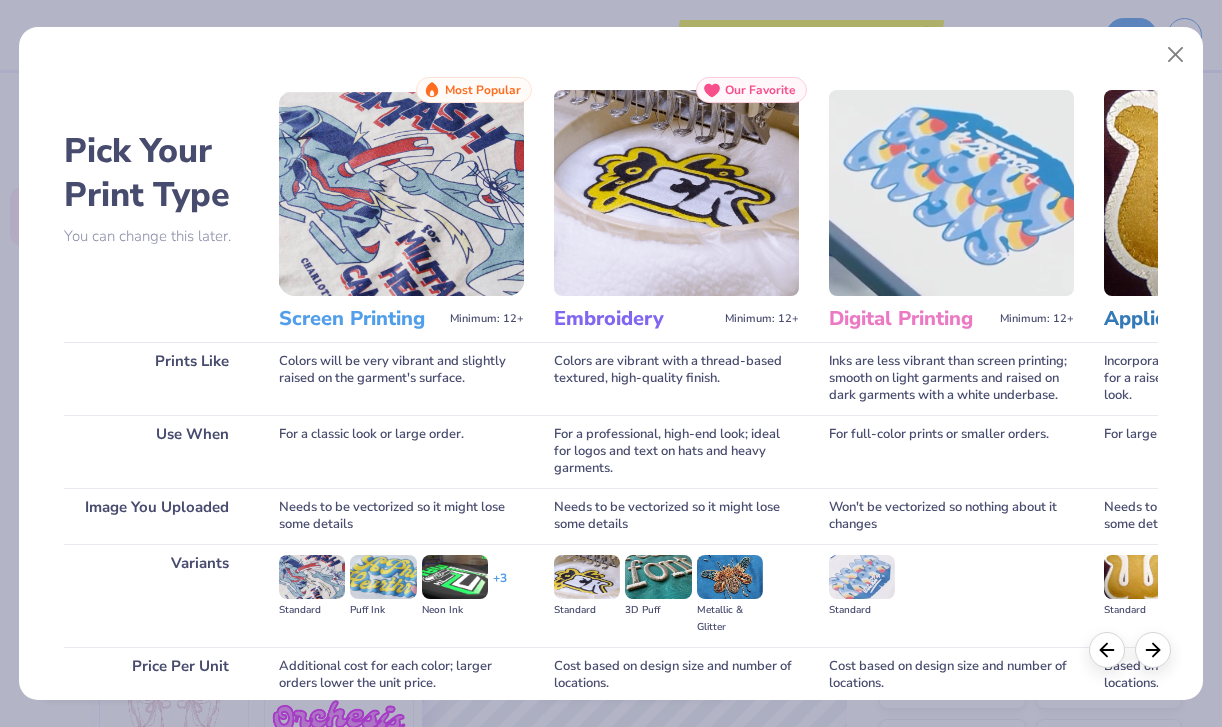 click at bounding box center (401, 193) 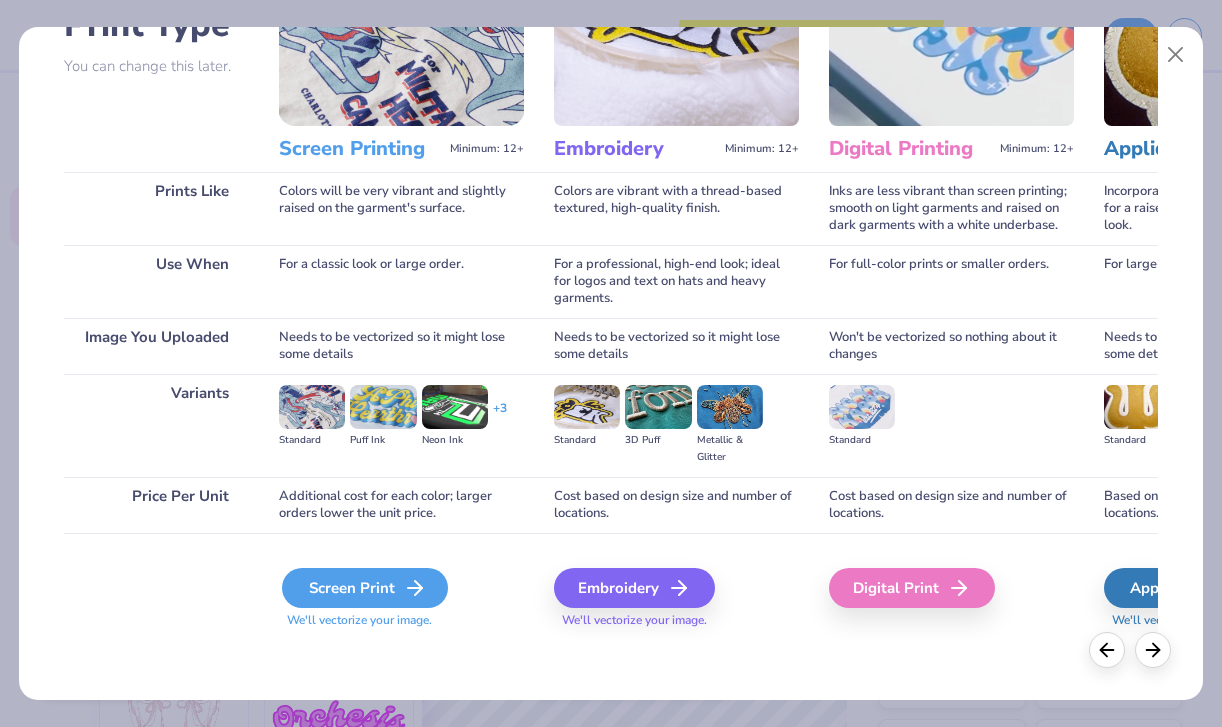 scroll, scrollTop: 170, scrollLeft: 0, axis: vertical 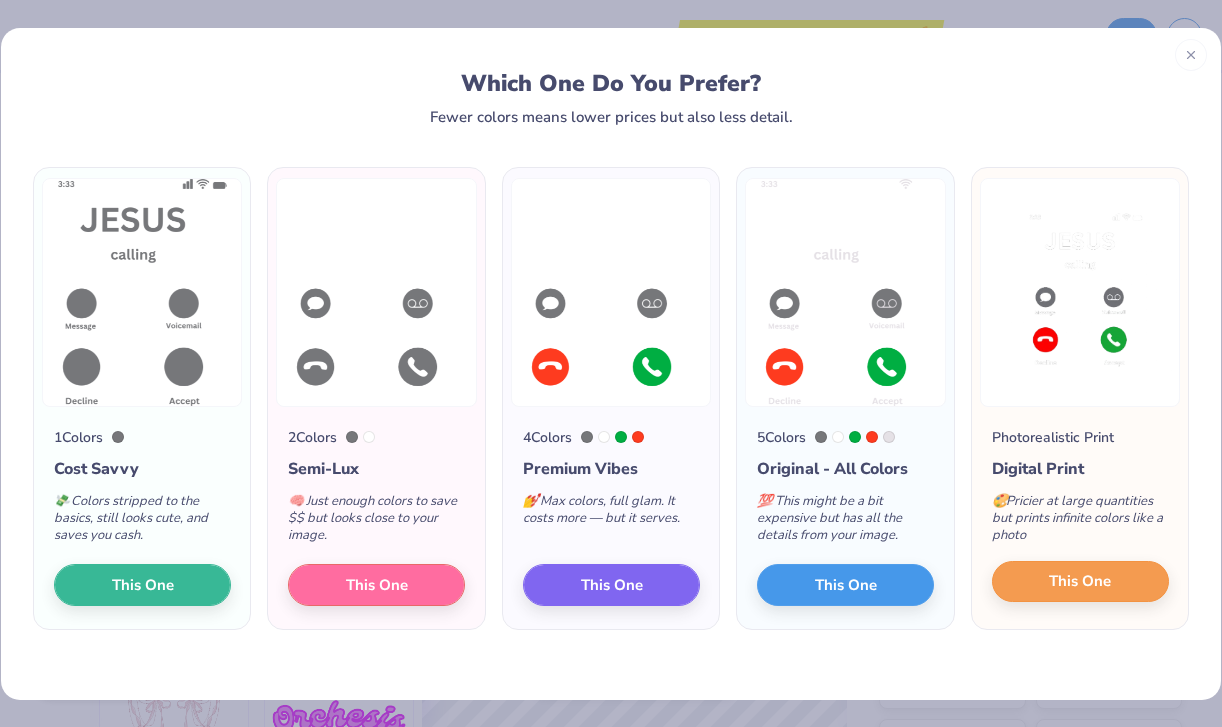 click on "This One" at bounding box center (1080, 581) 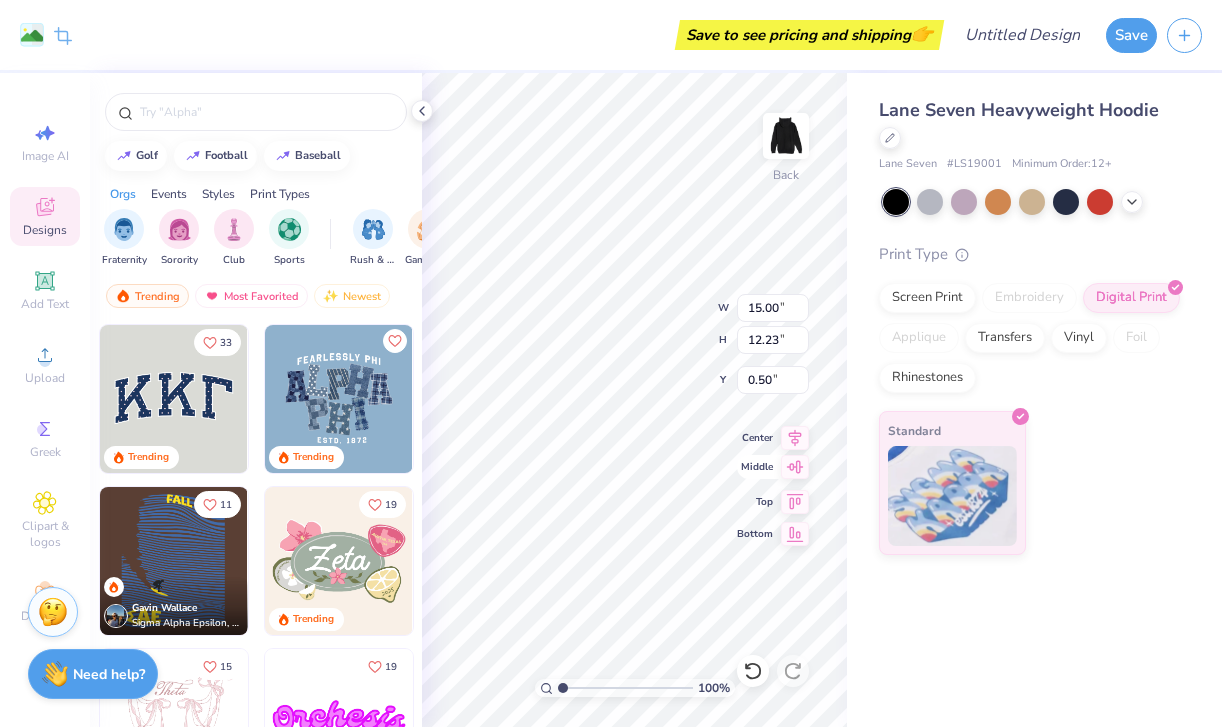 click on "Middle" at bounding box center [773, 467] 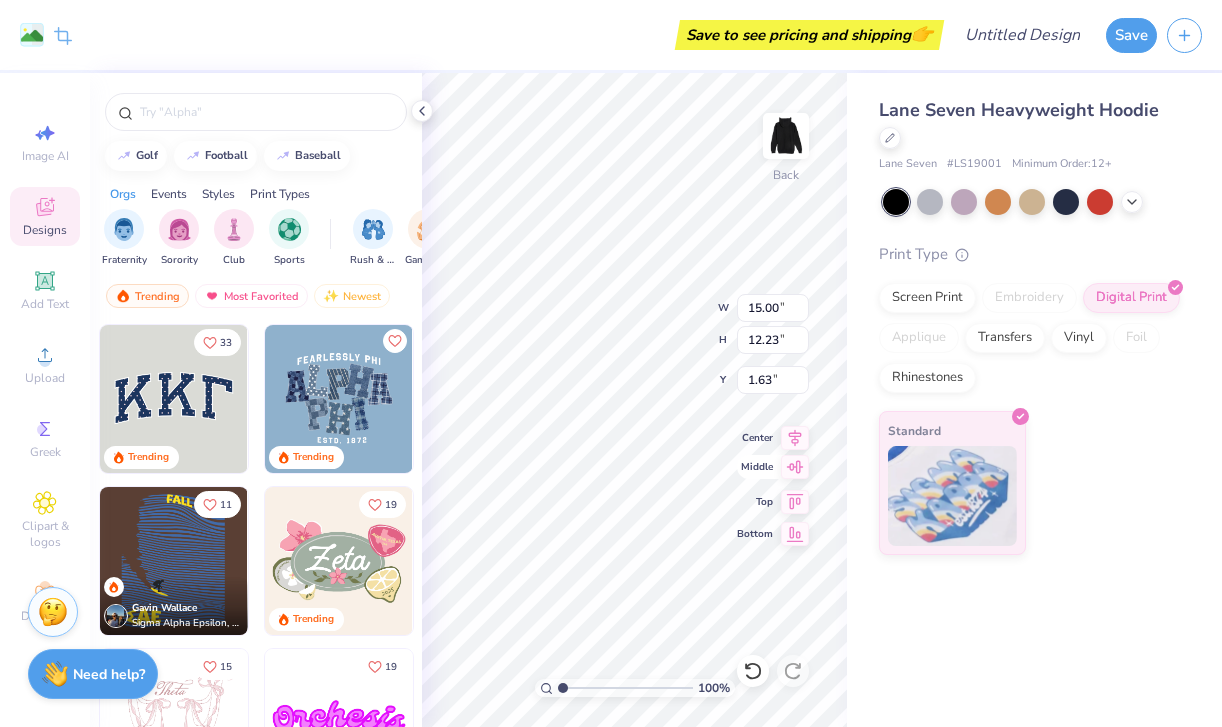 type on "0.50" 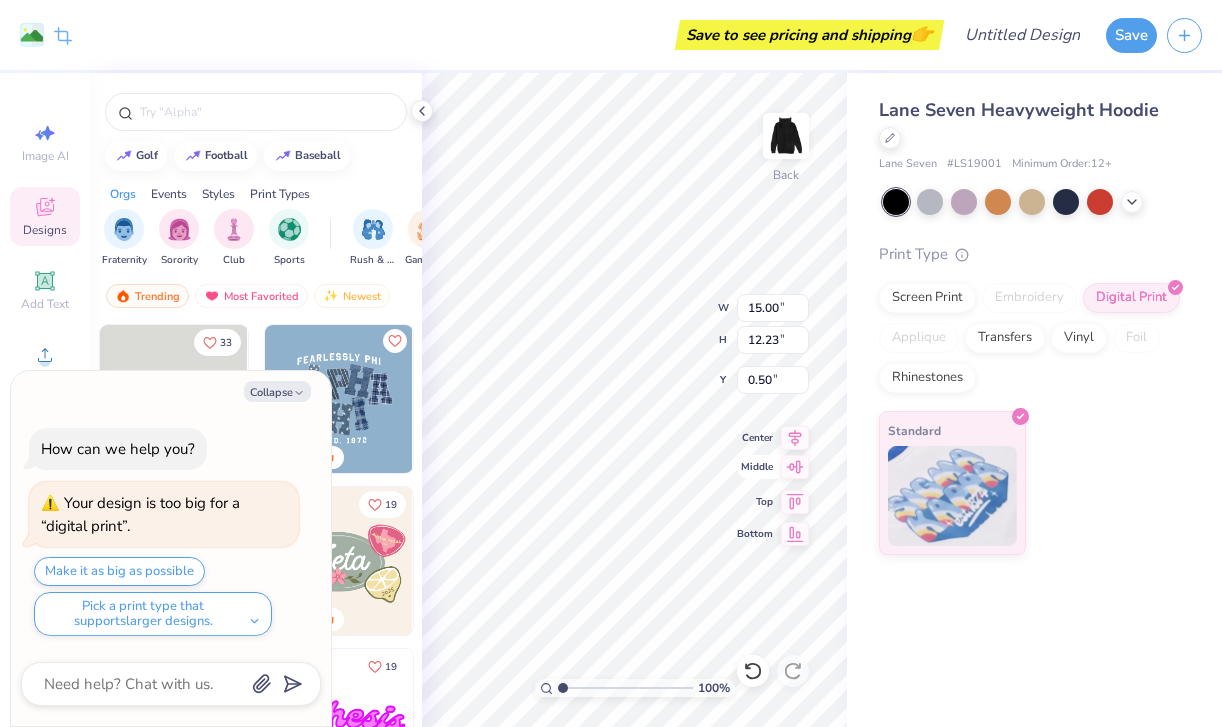 type on "x" 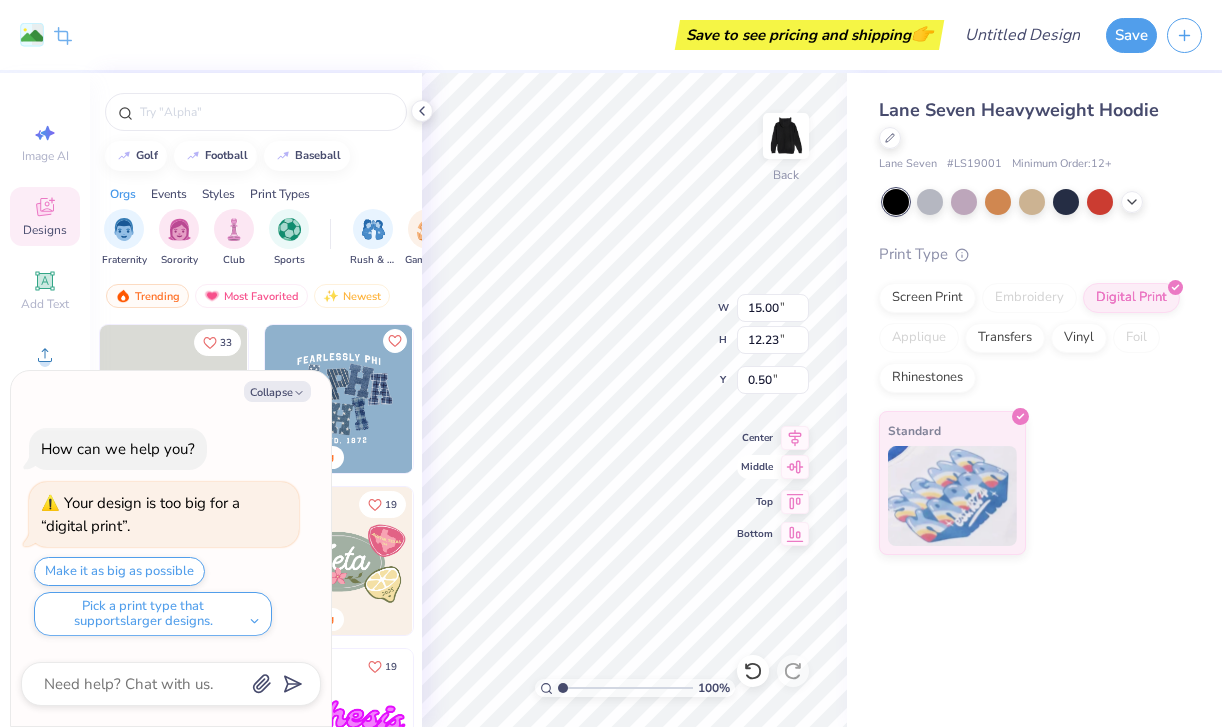 type on "1.63" 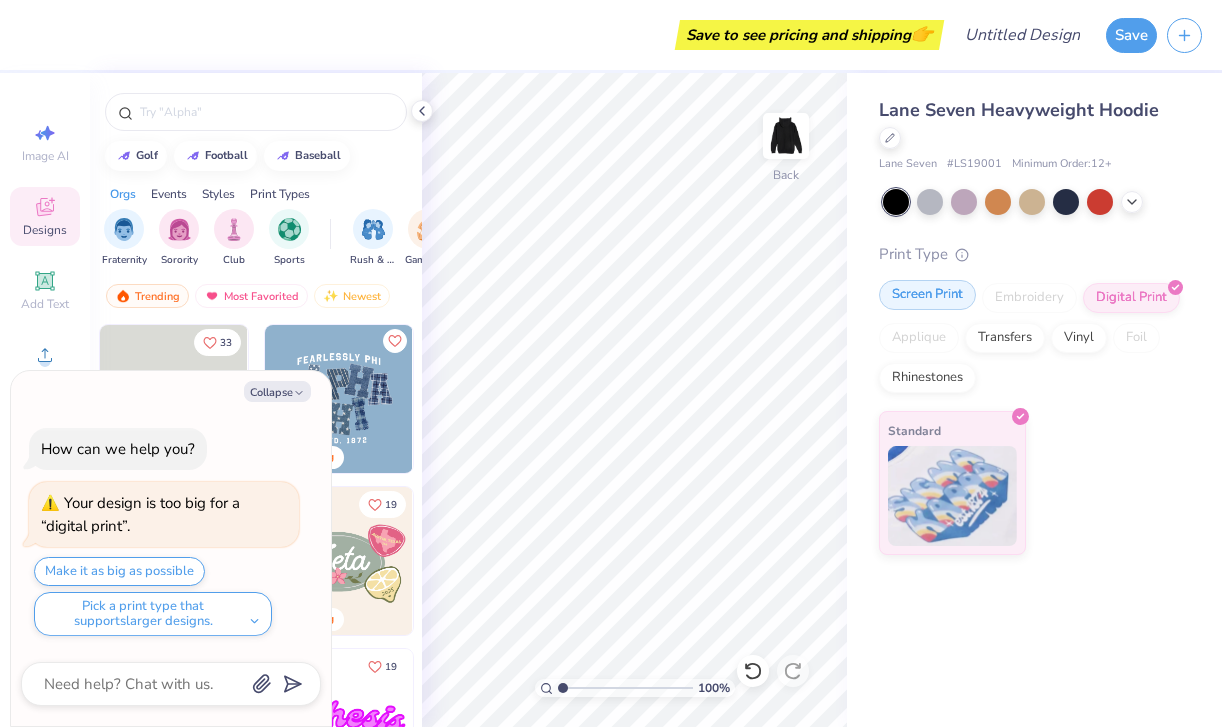 click on "Screen Print" at bounding box center [927, 295] 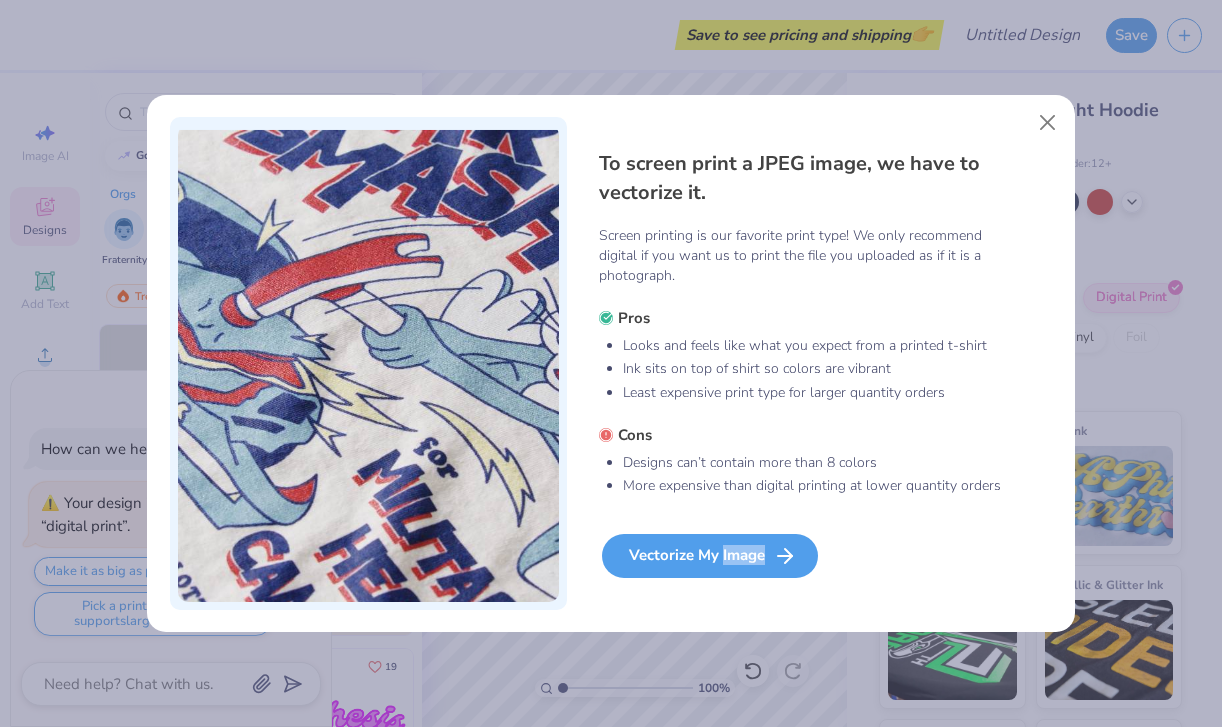 click on "Vectorize My Image" at bounding box center (710, 556) 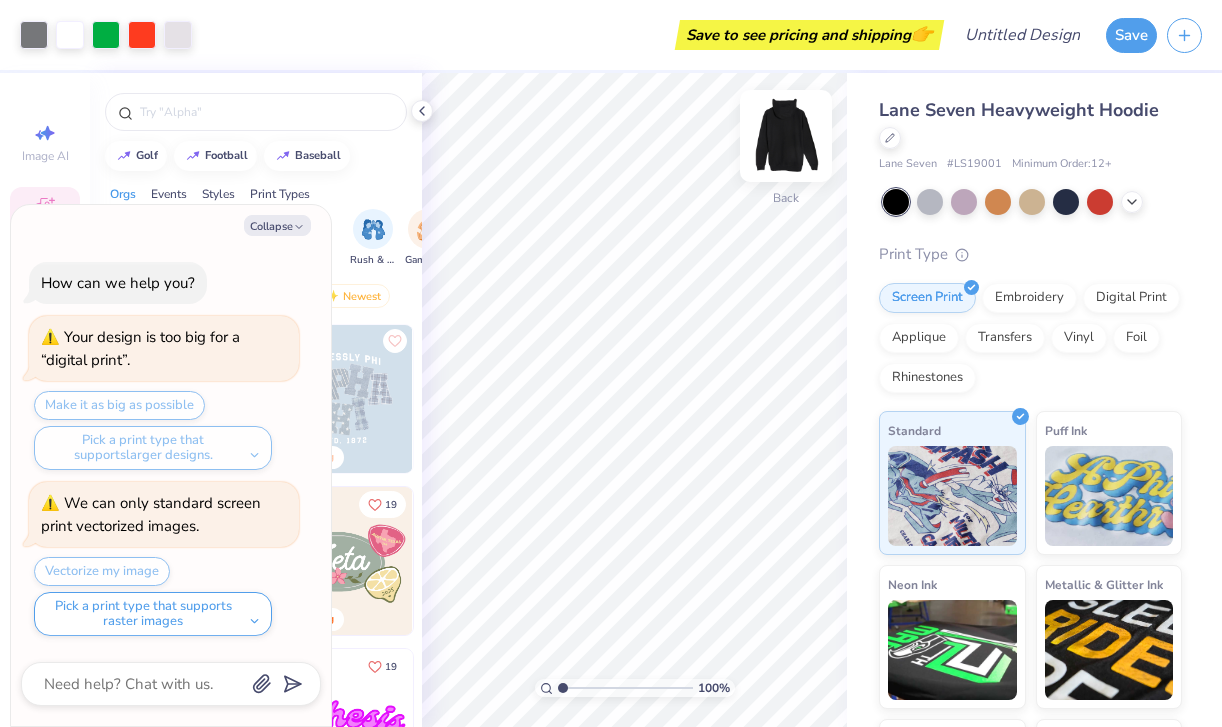 click at bounding box center (786, 136) 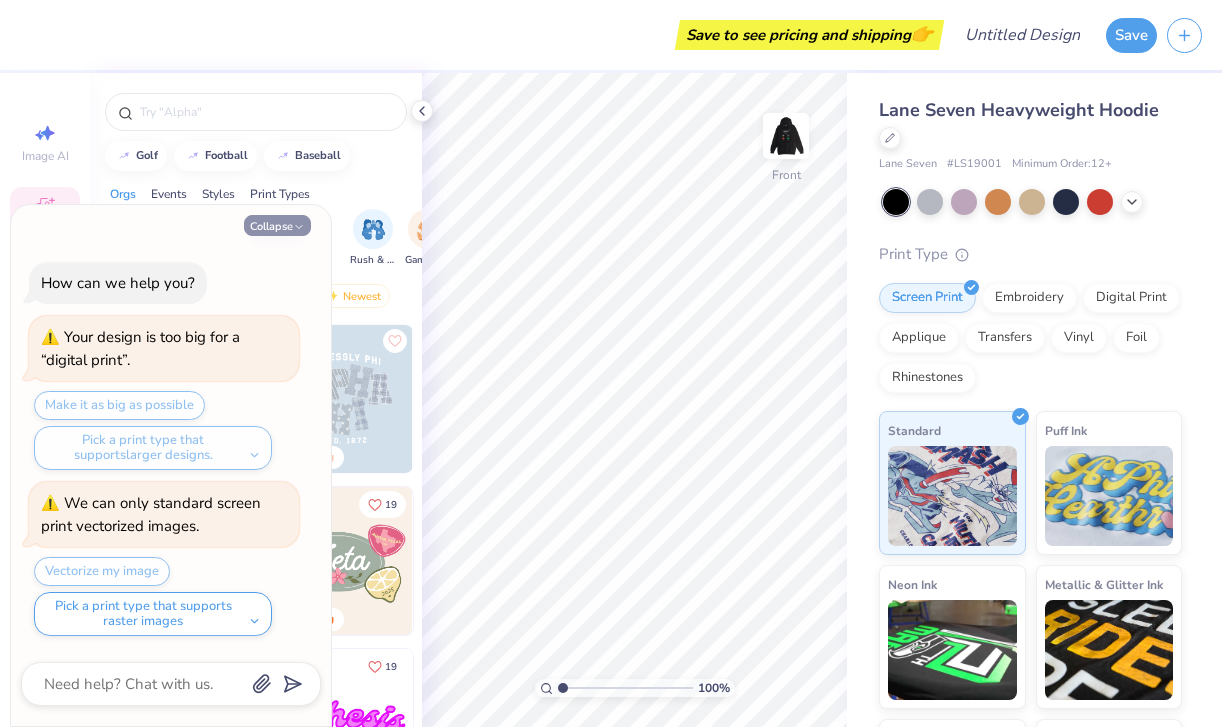 click on "Collapse" at bounding box center (277, 225) 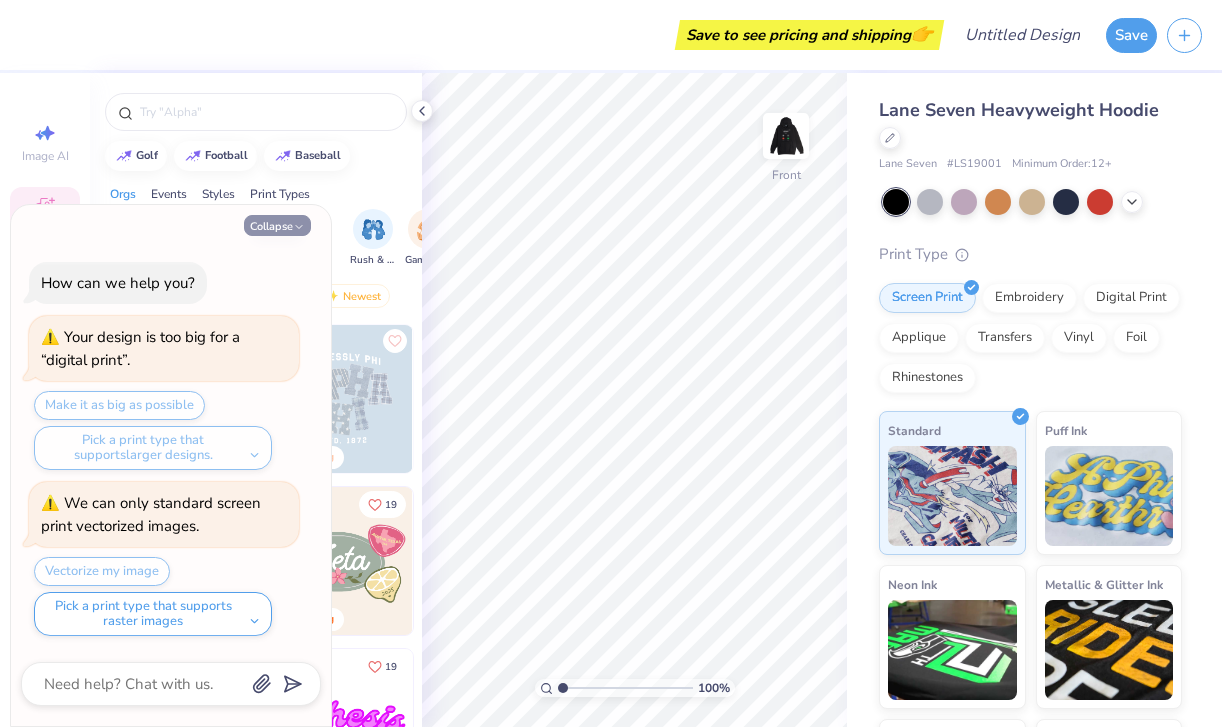 type on "x" 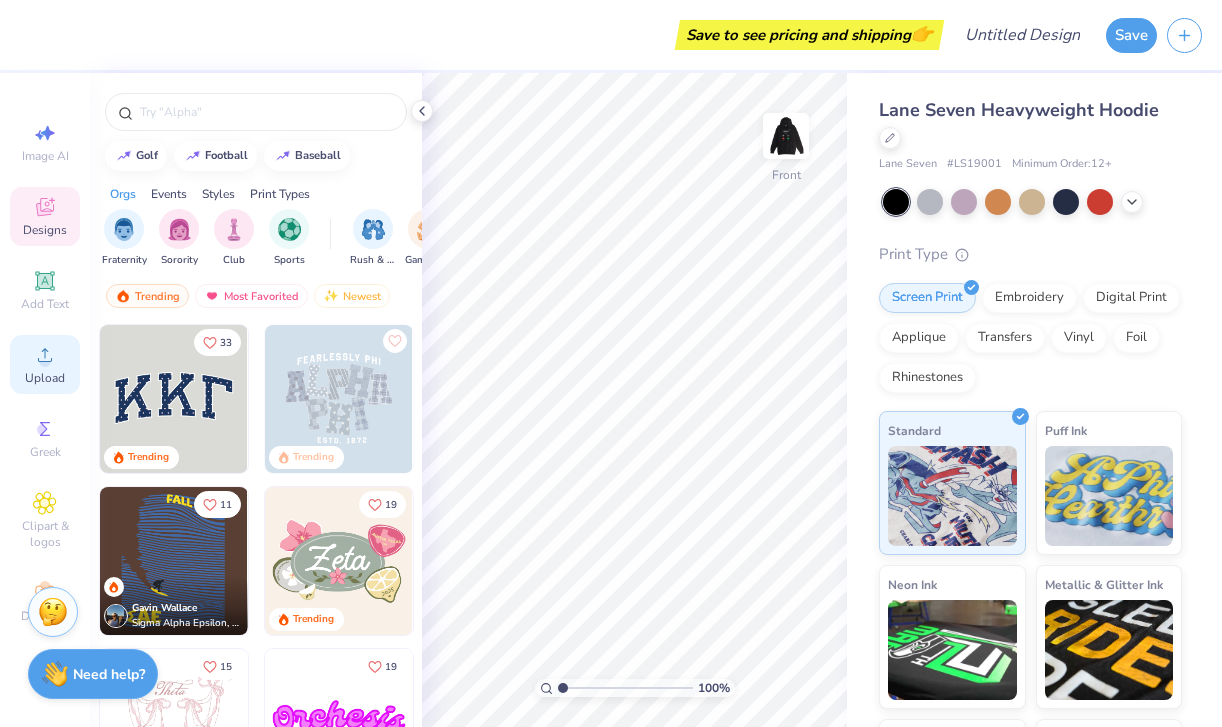 click on "Upload" at bounding box center [45, 364] 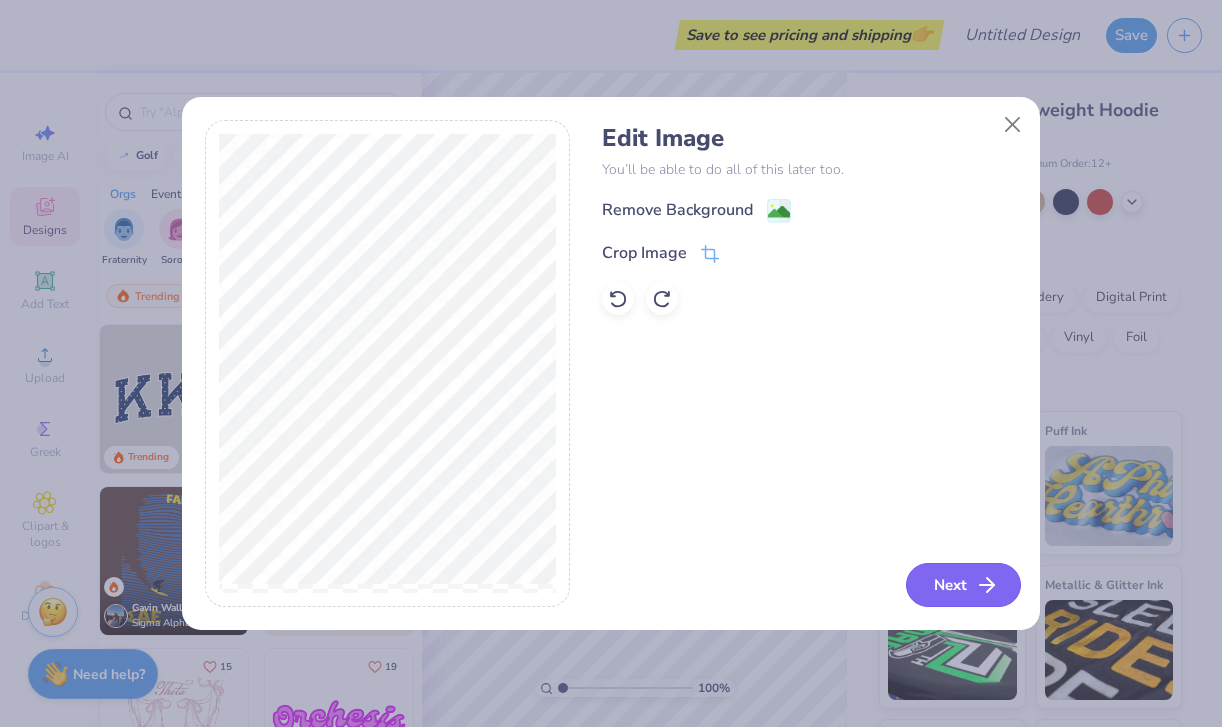 click on "Next" at bounding box center [963, 585] 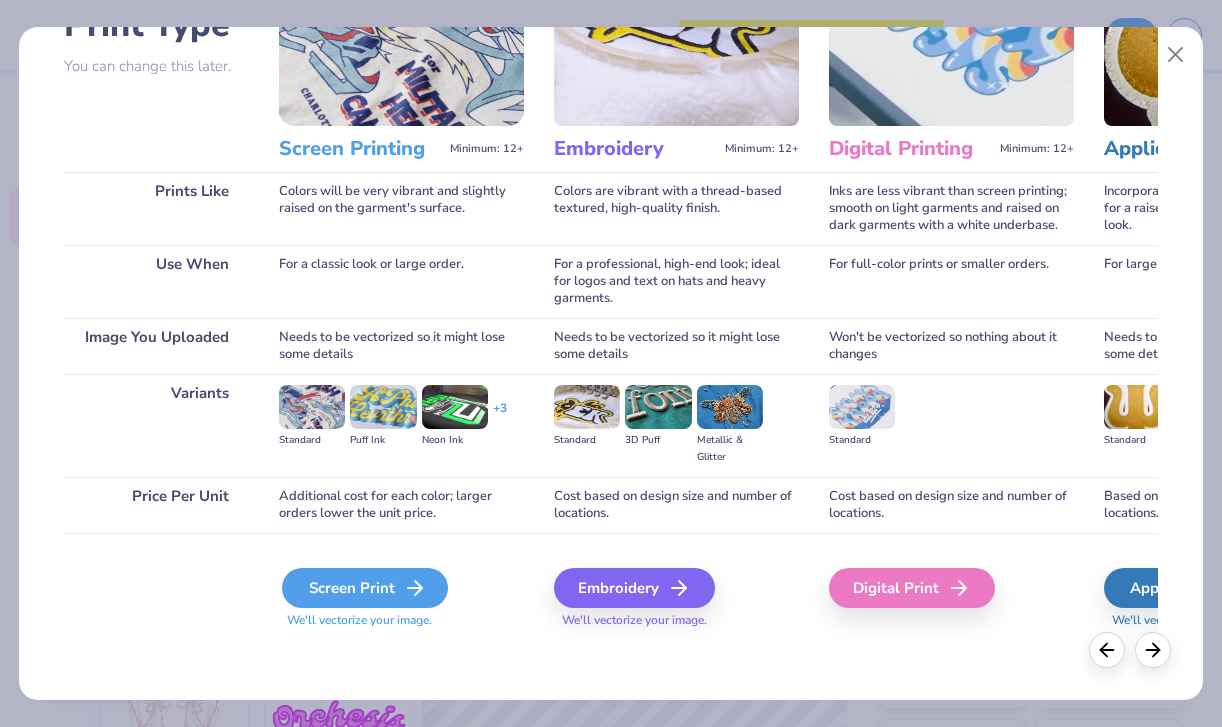 scroll, scrollTop: 170, scrollLeft: 0, axis: vertical 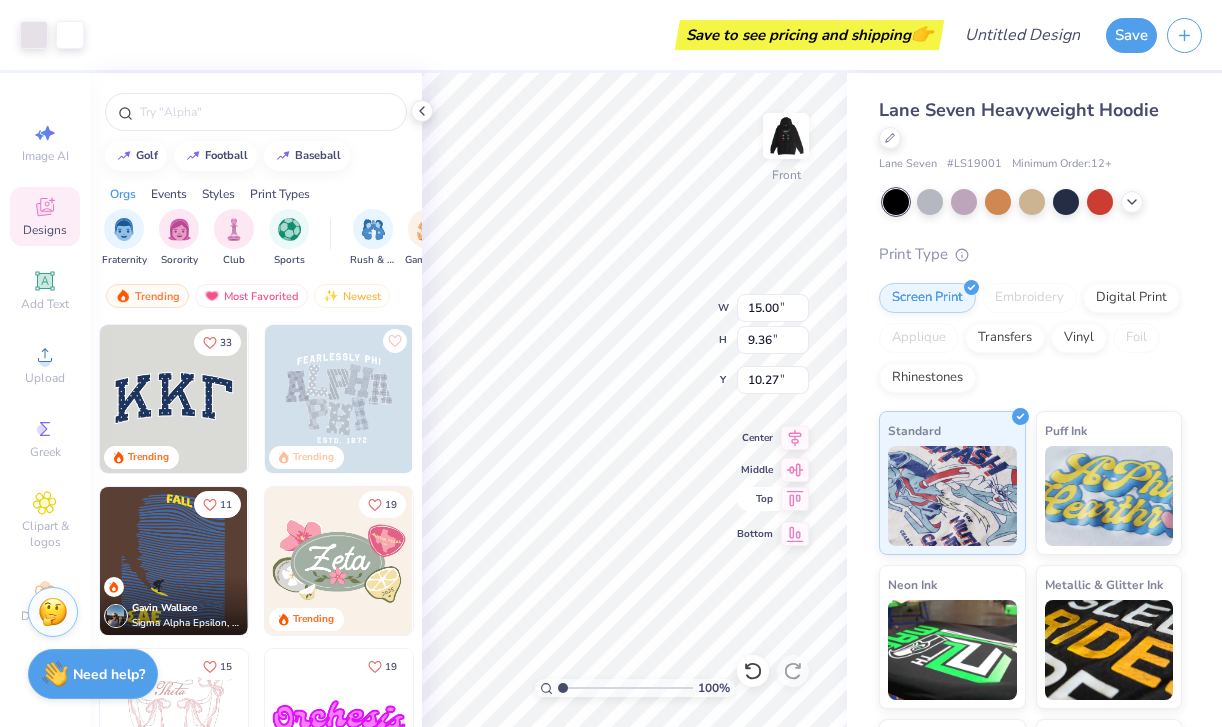 type on "12.07" 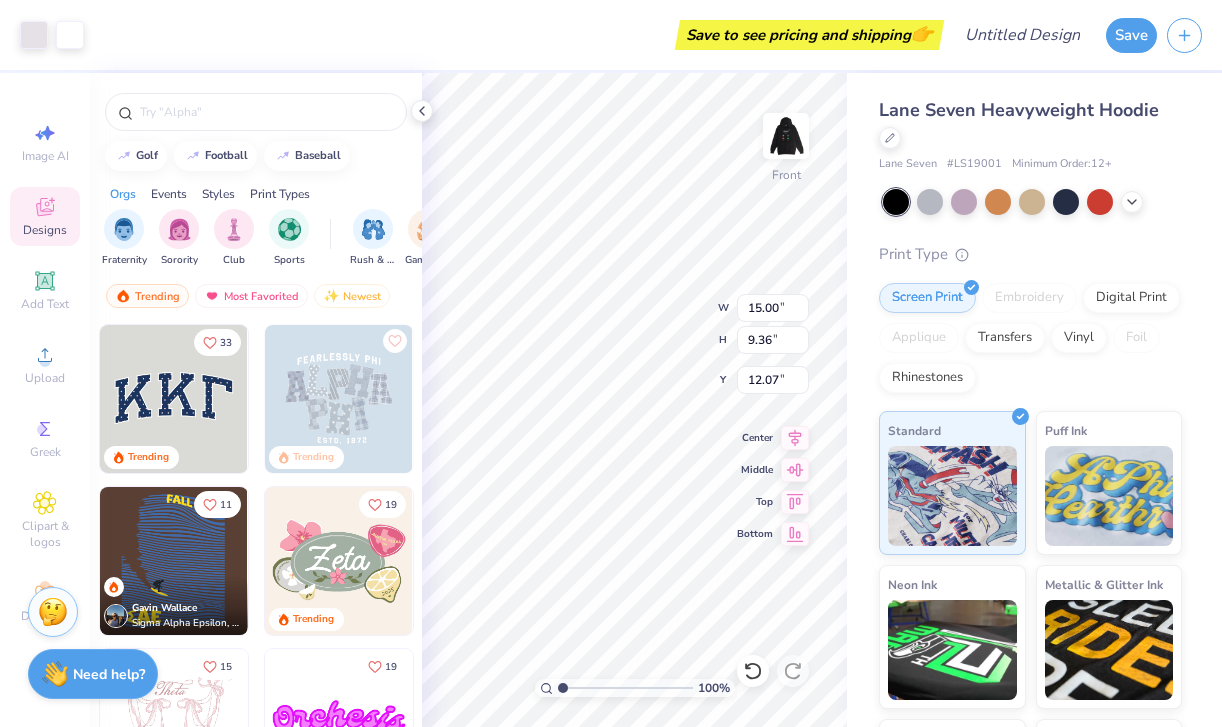 type on "9.75" 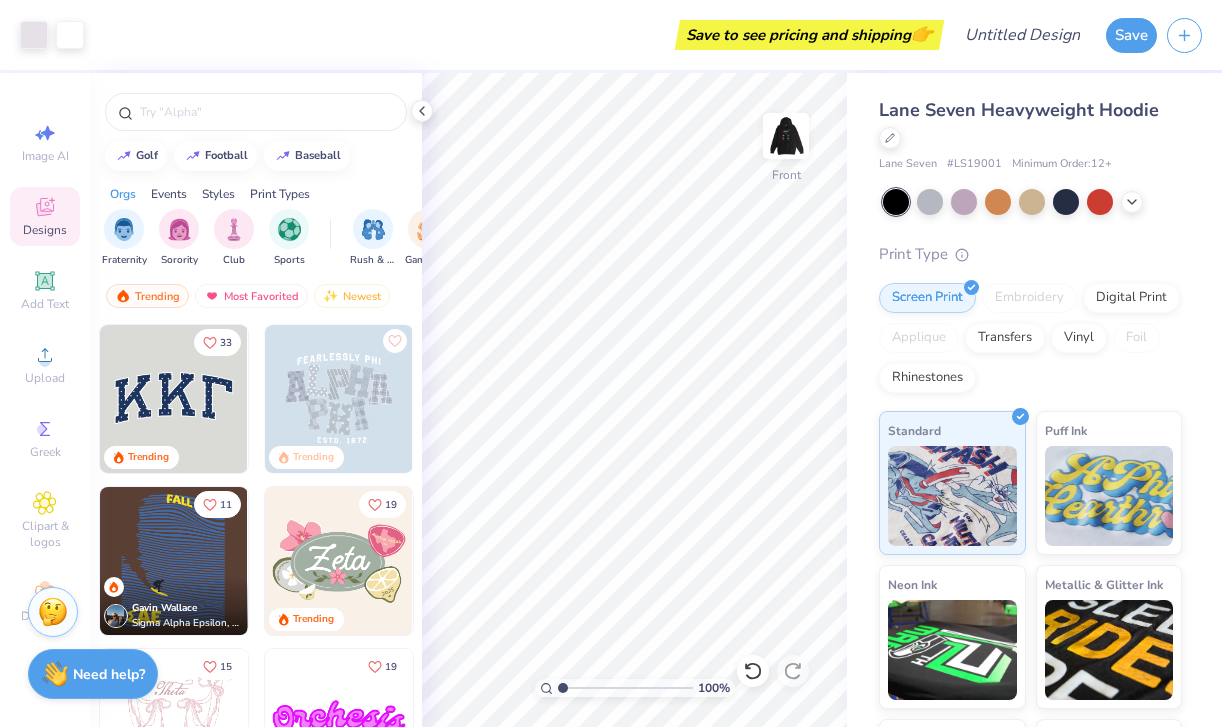 click on "Save" at bounding box center [1131, 35] 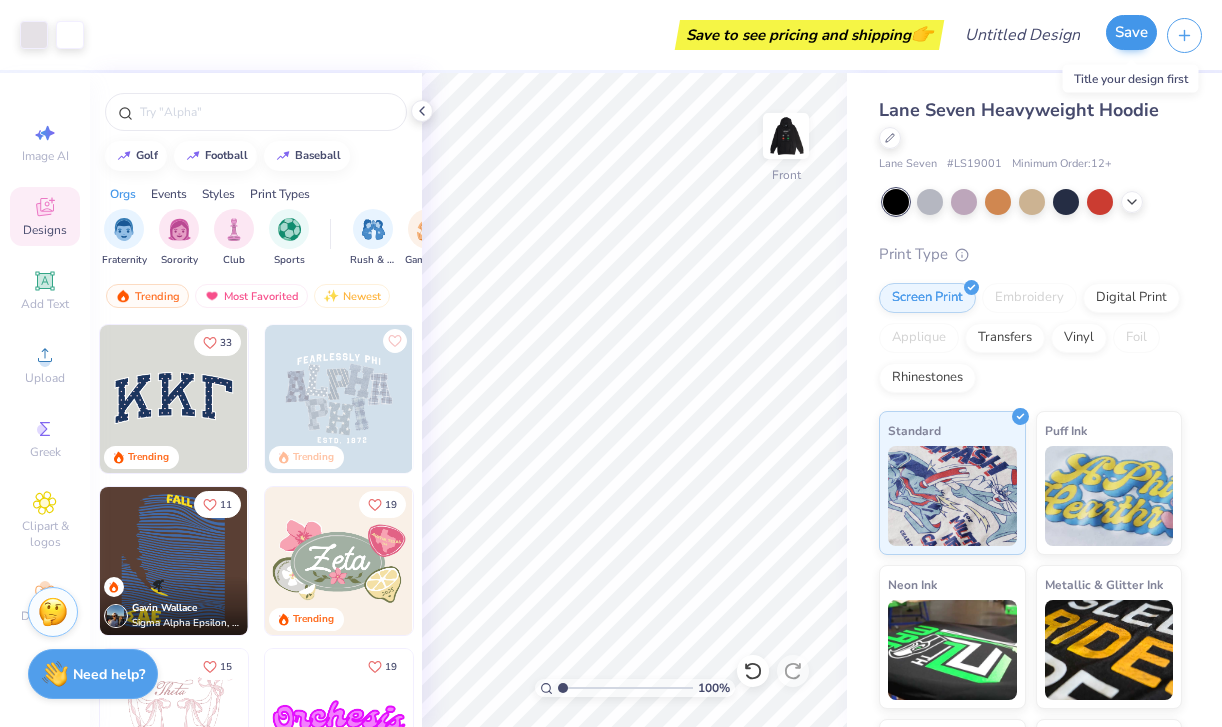 click on "Save" at bounding box center [1131, 32] 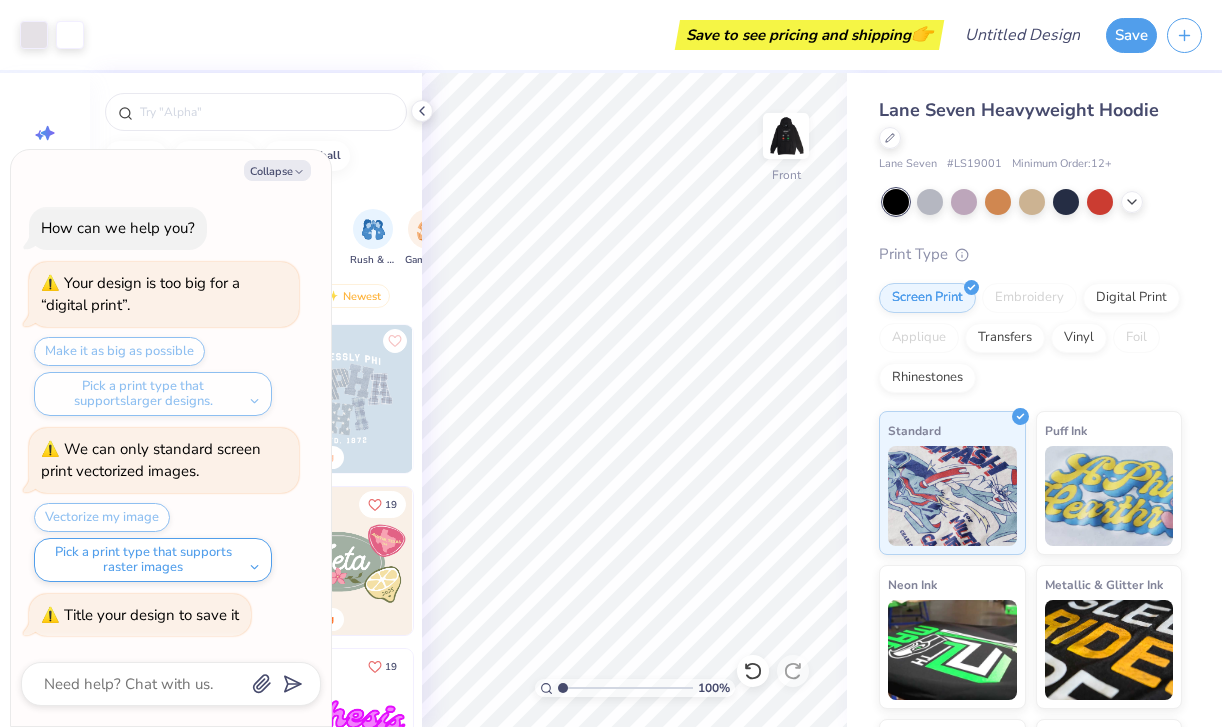 type on "x" 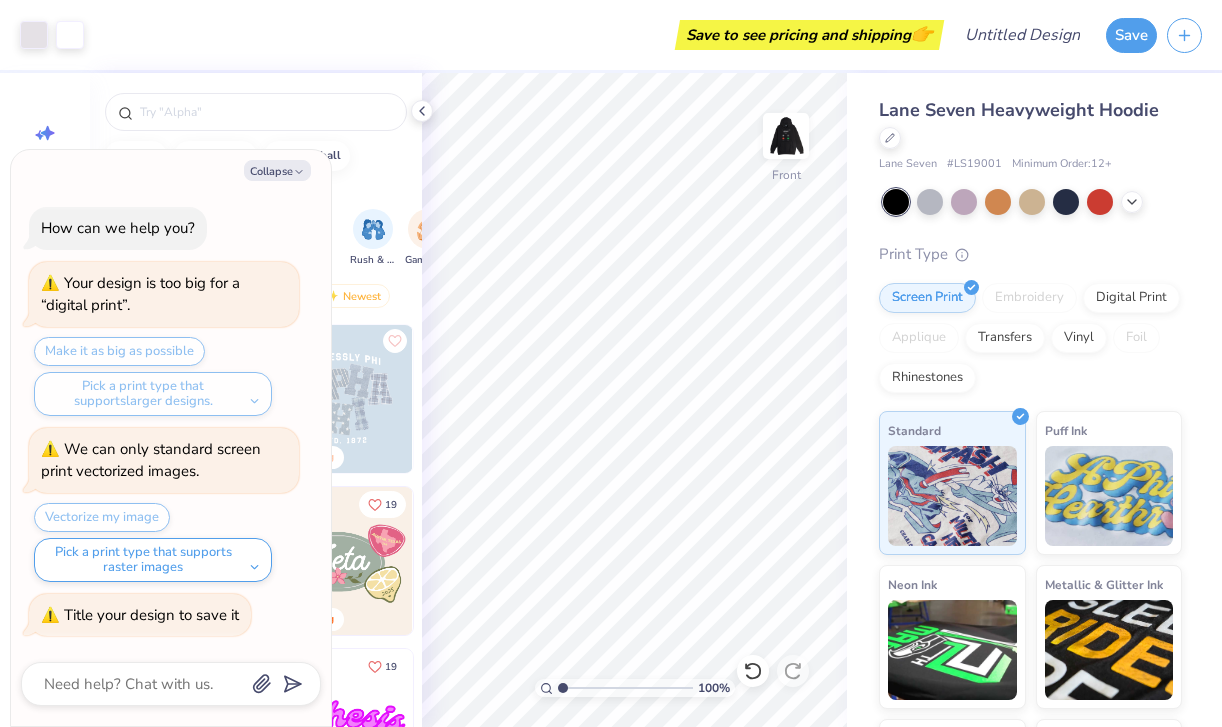 type on "c" 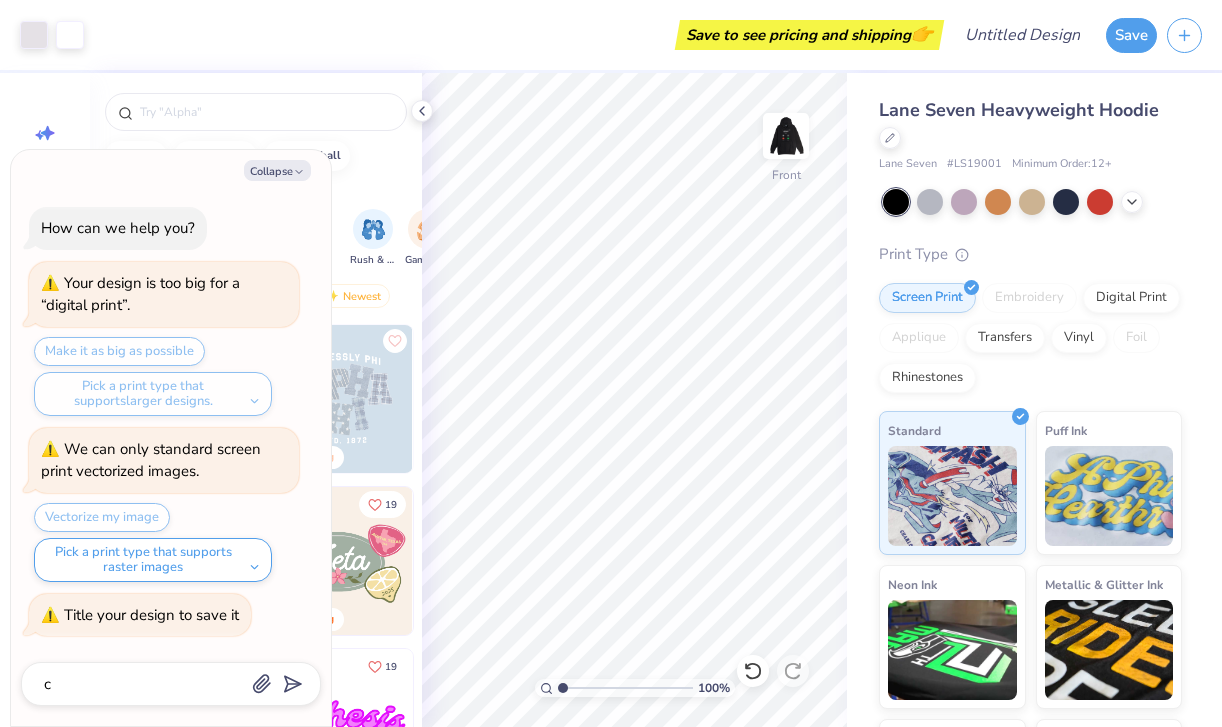 type on "x" 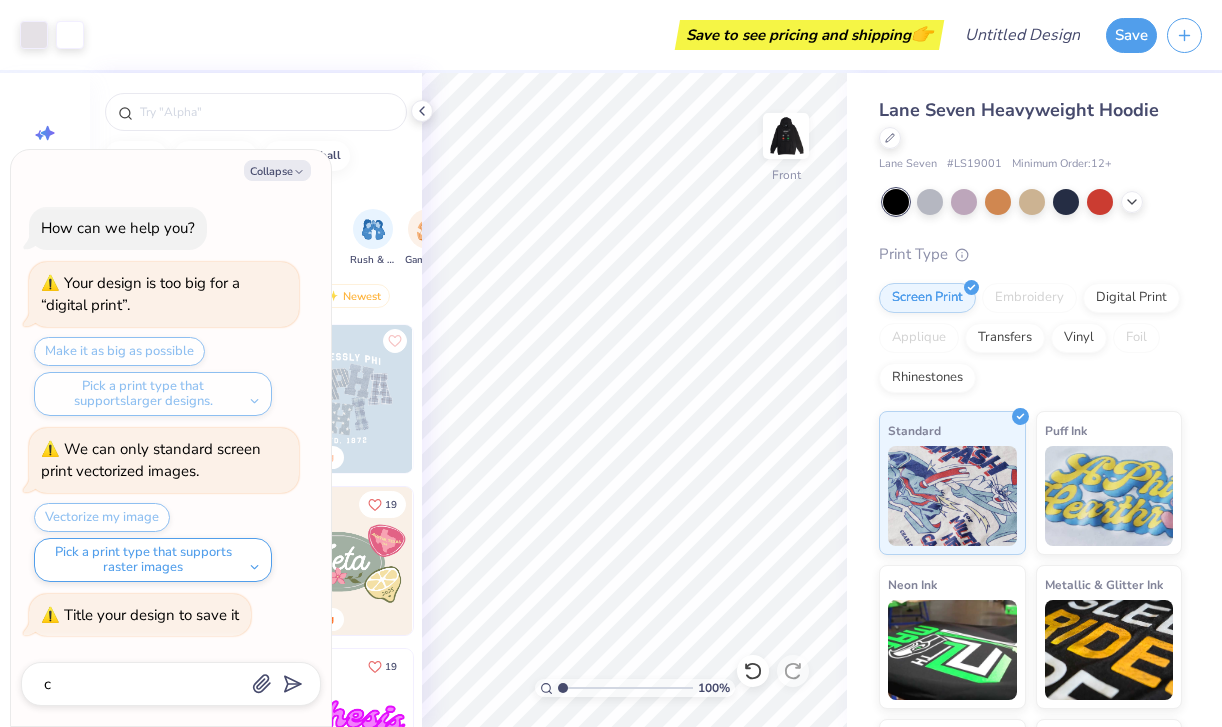 type on "ca" 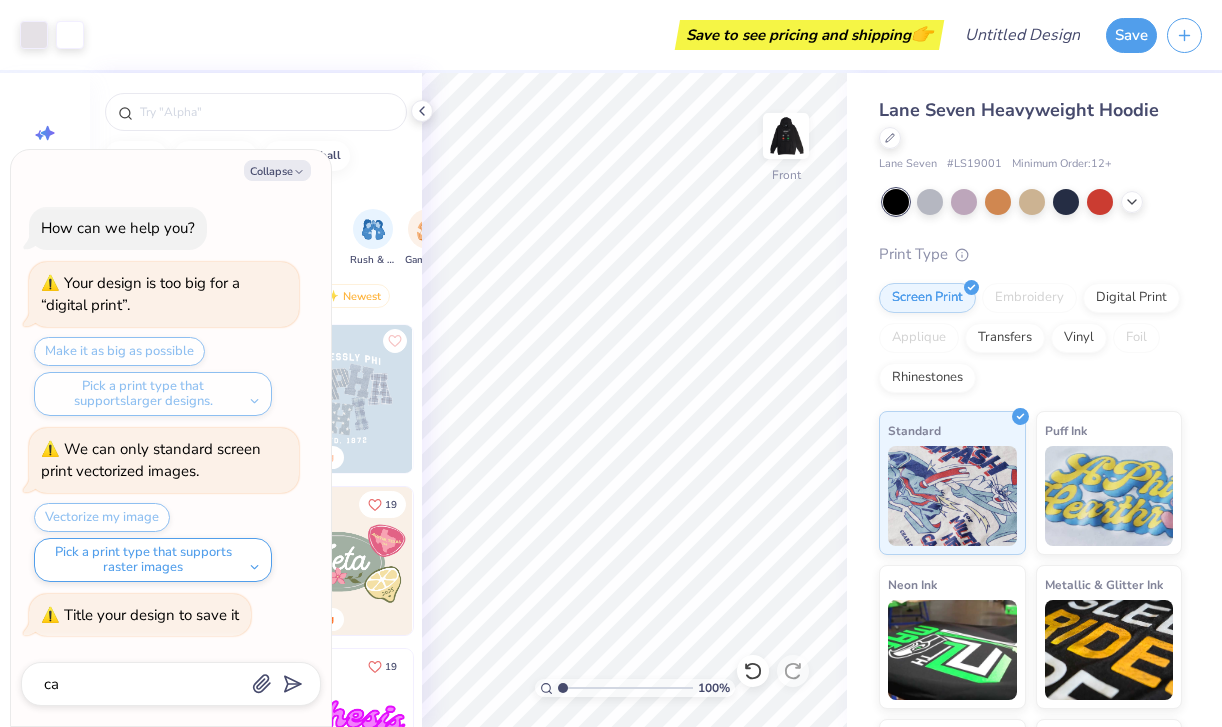 type on "x" 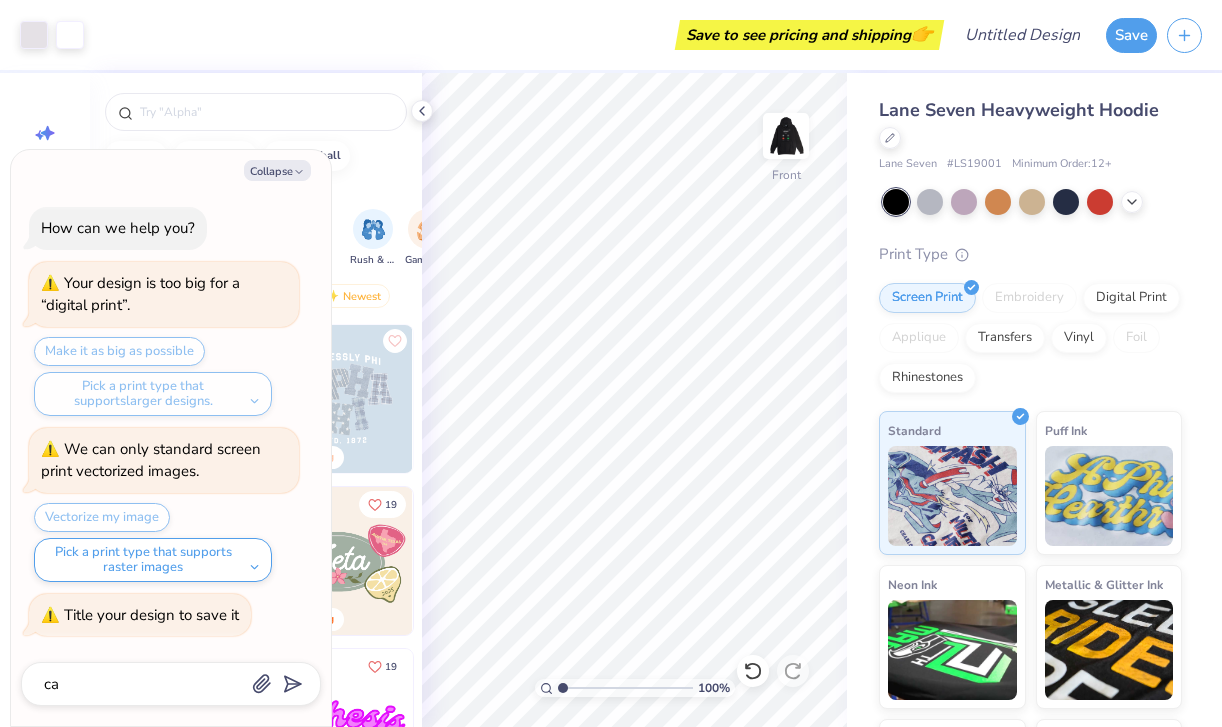 type on "cal" 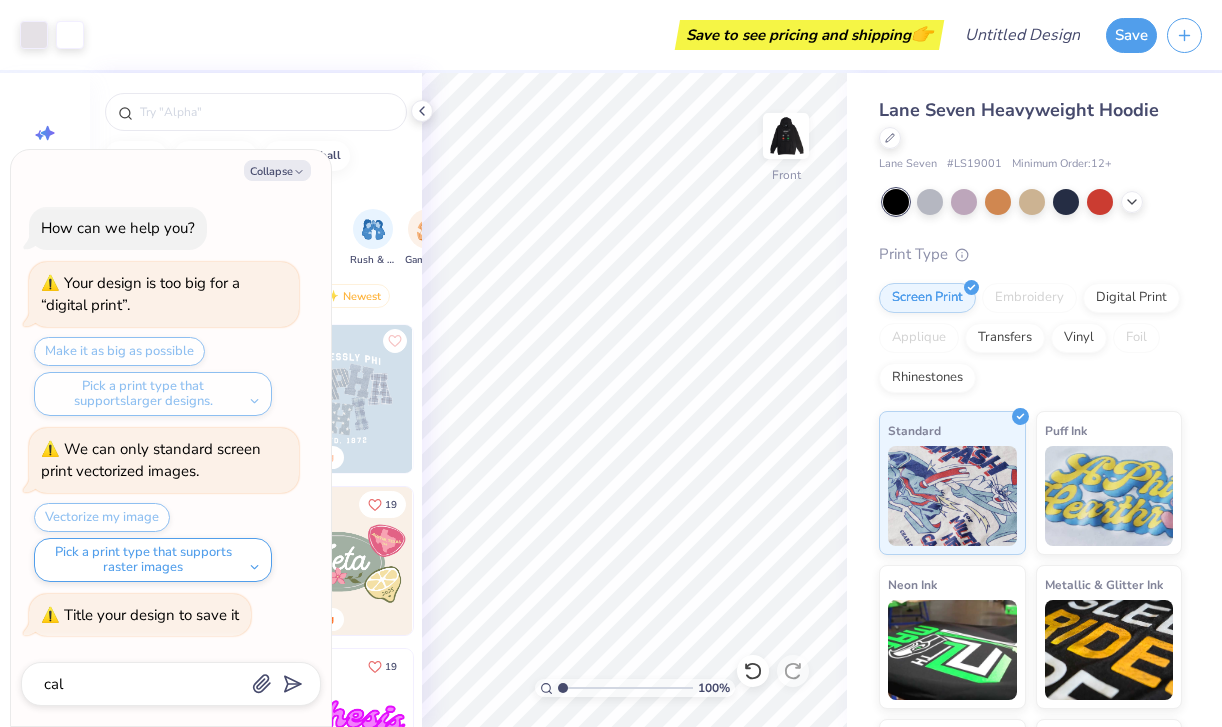 type on "x" 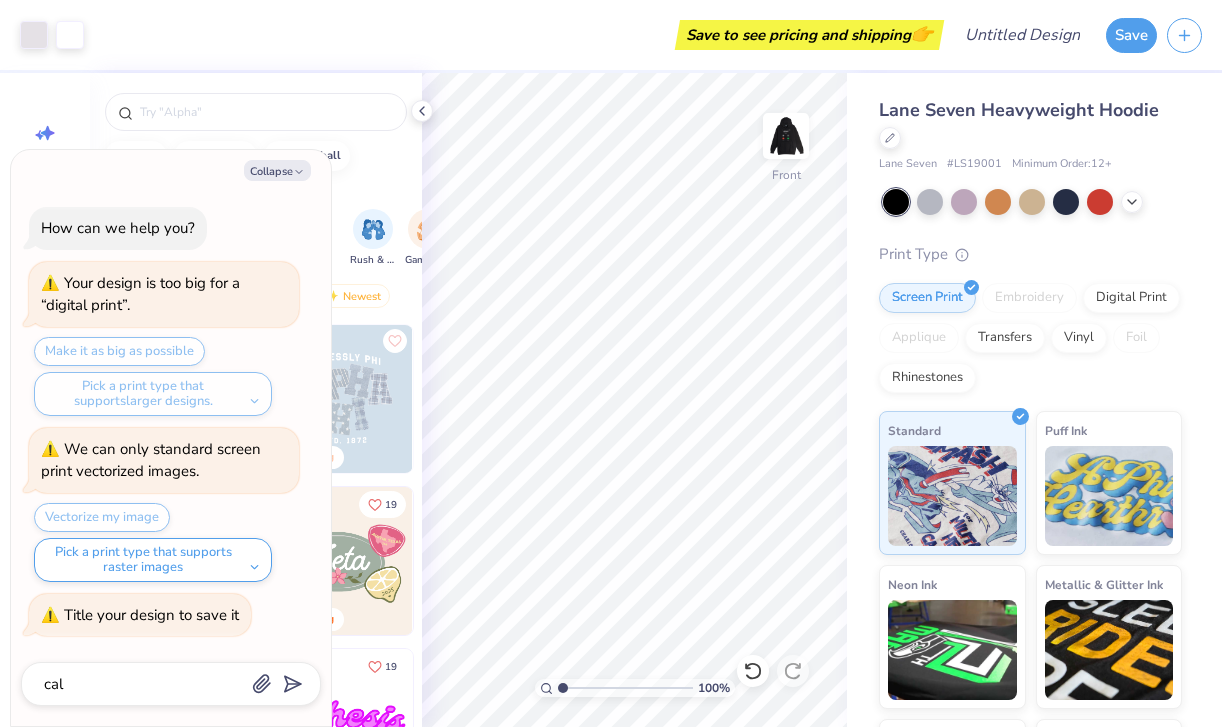 type on "call" 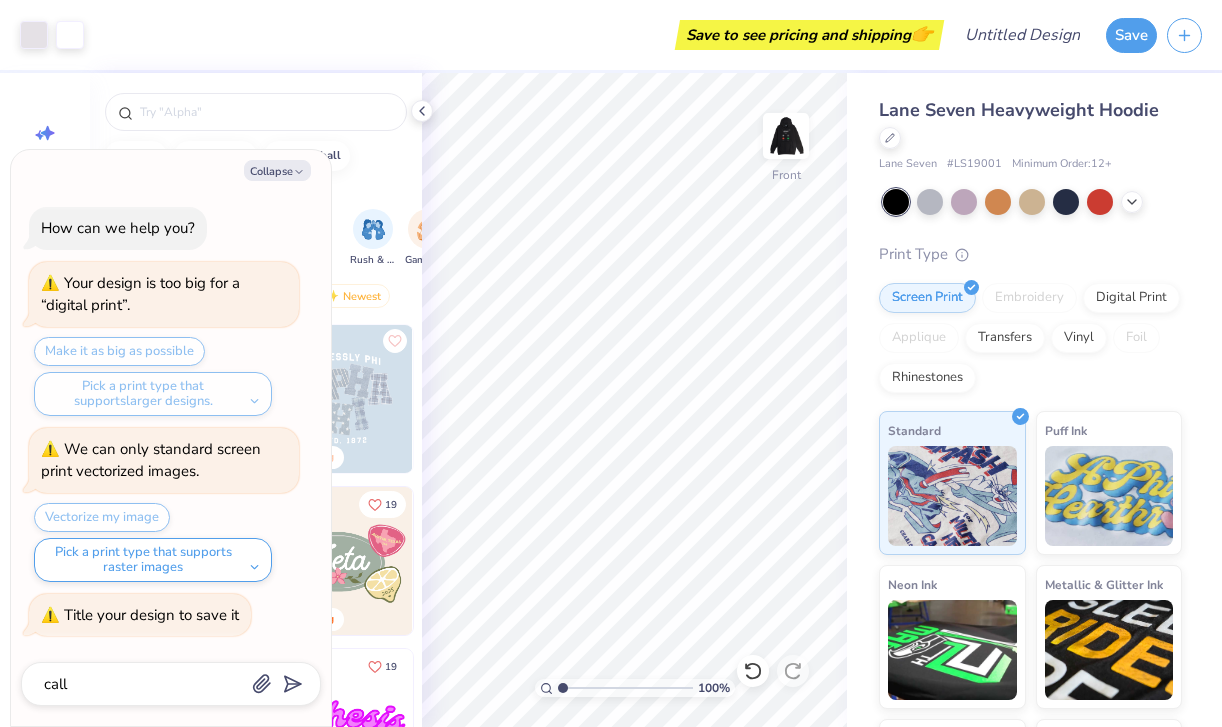 type on "x" 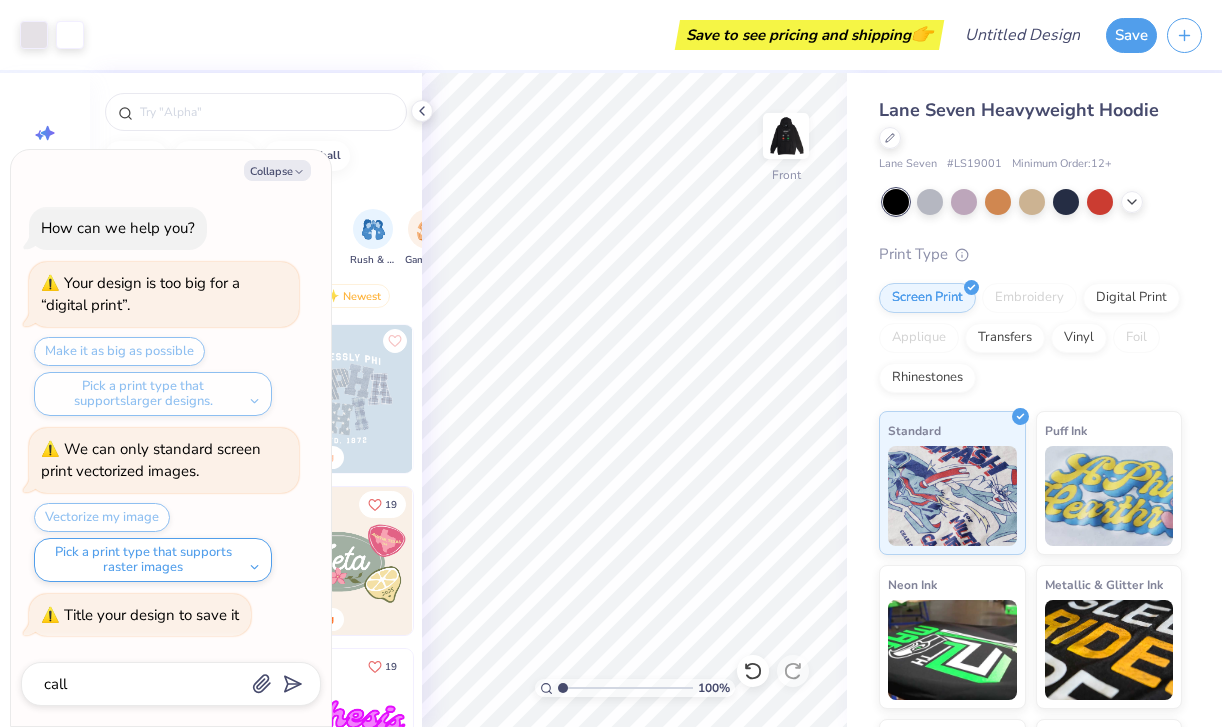 type 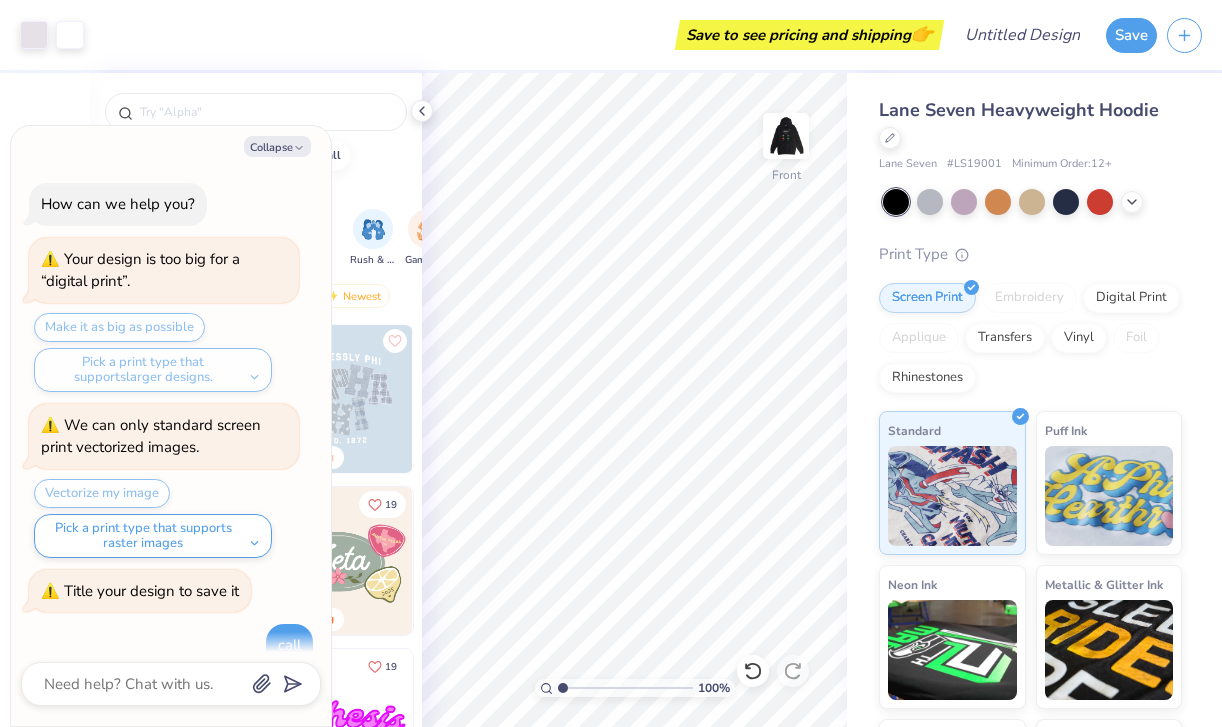 type on "call" 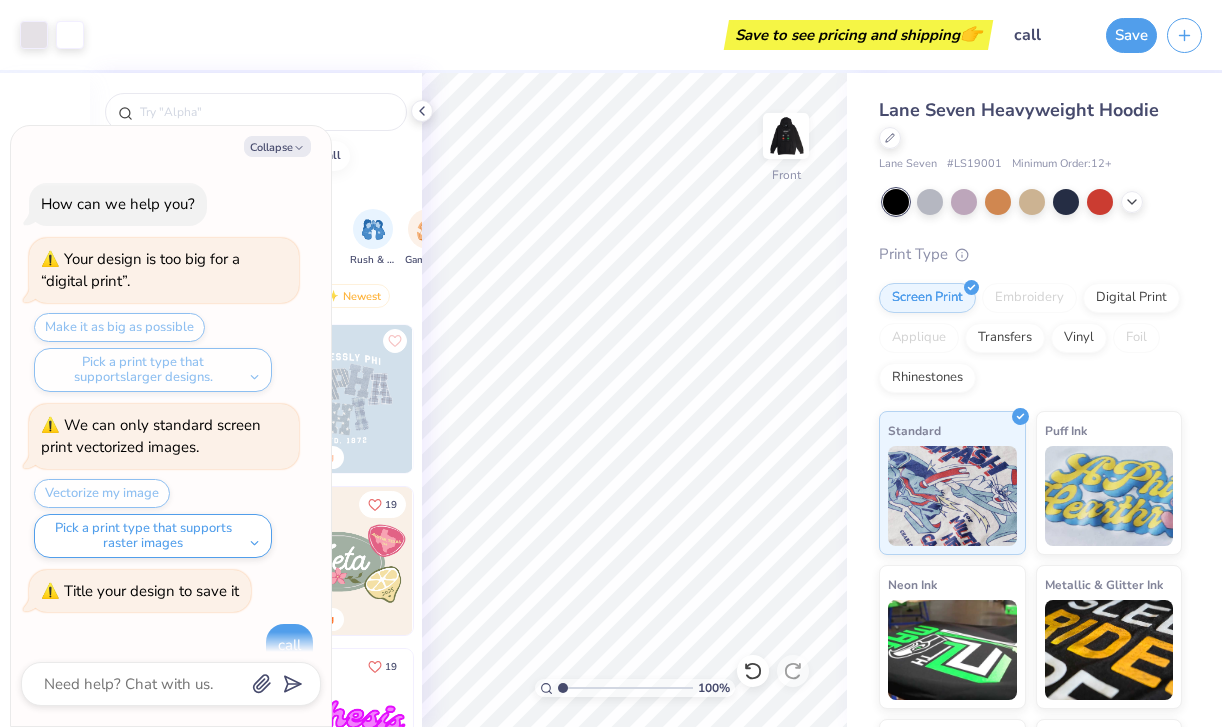 scroll, scrollTop: 103, scrollLeft: 0, axis: vertical 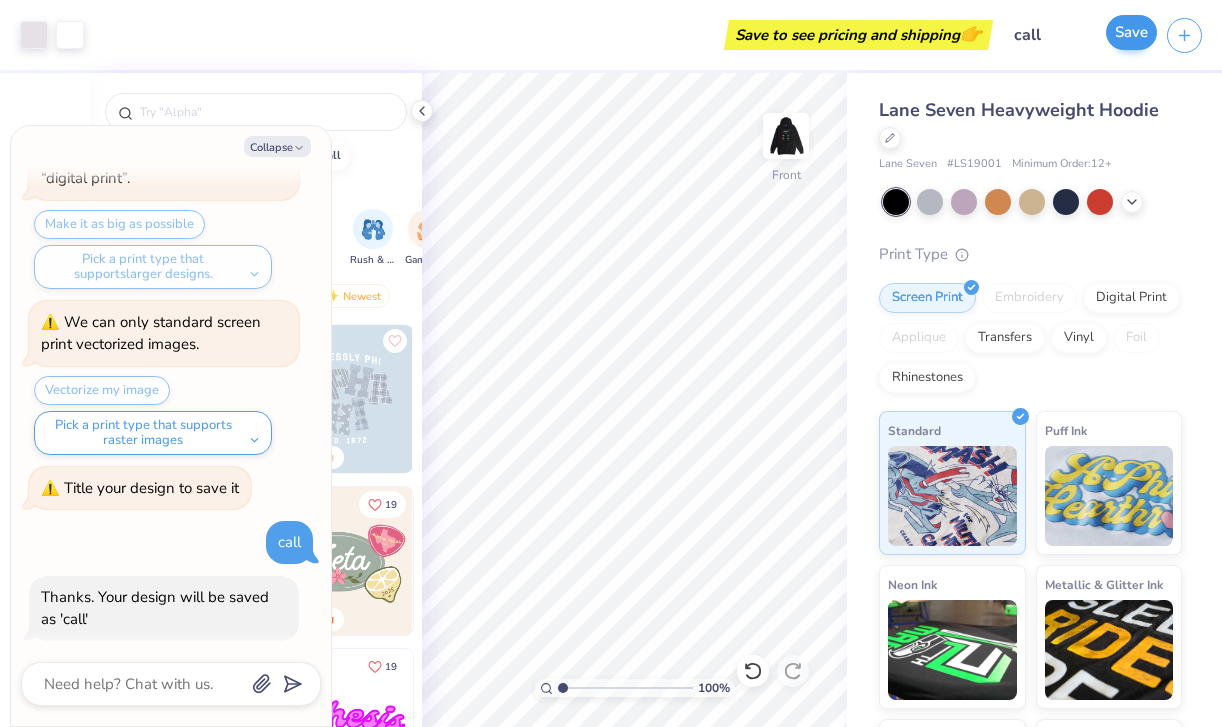 type on "x" 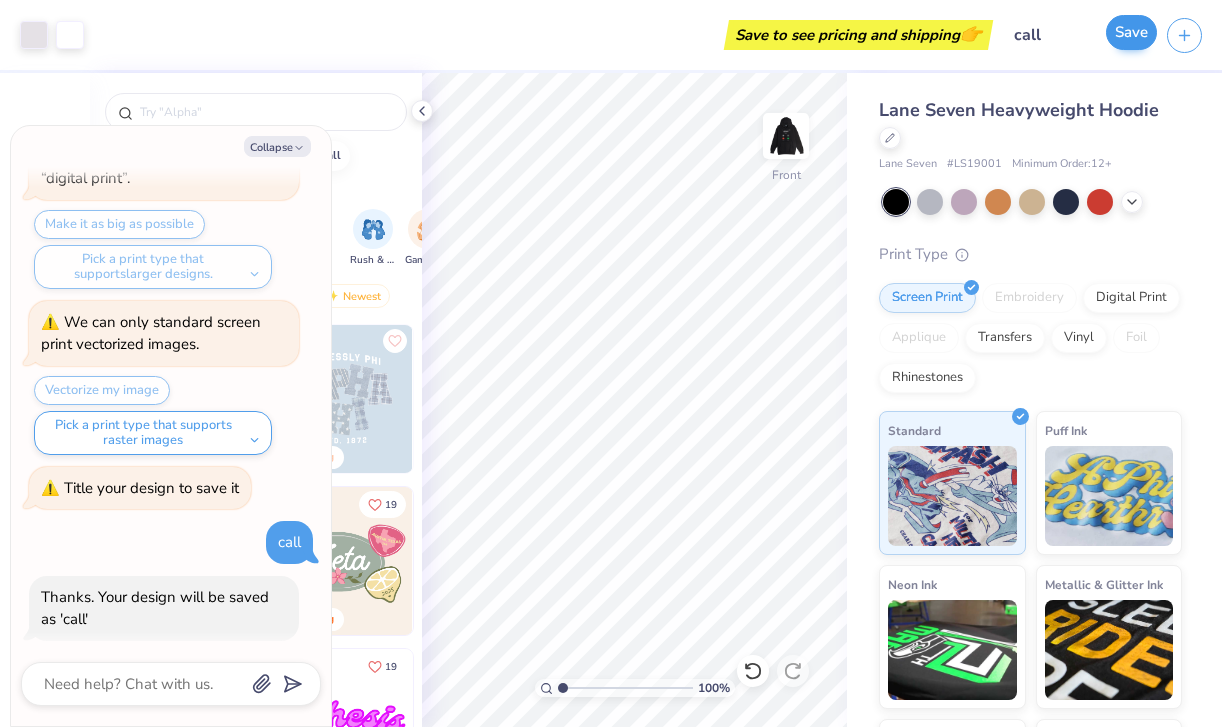 click on "Save" at bounding box center (1131, 32) 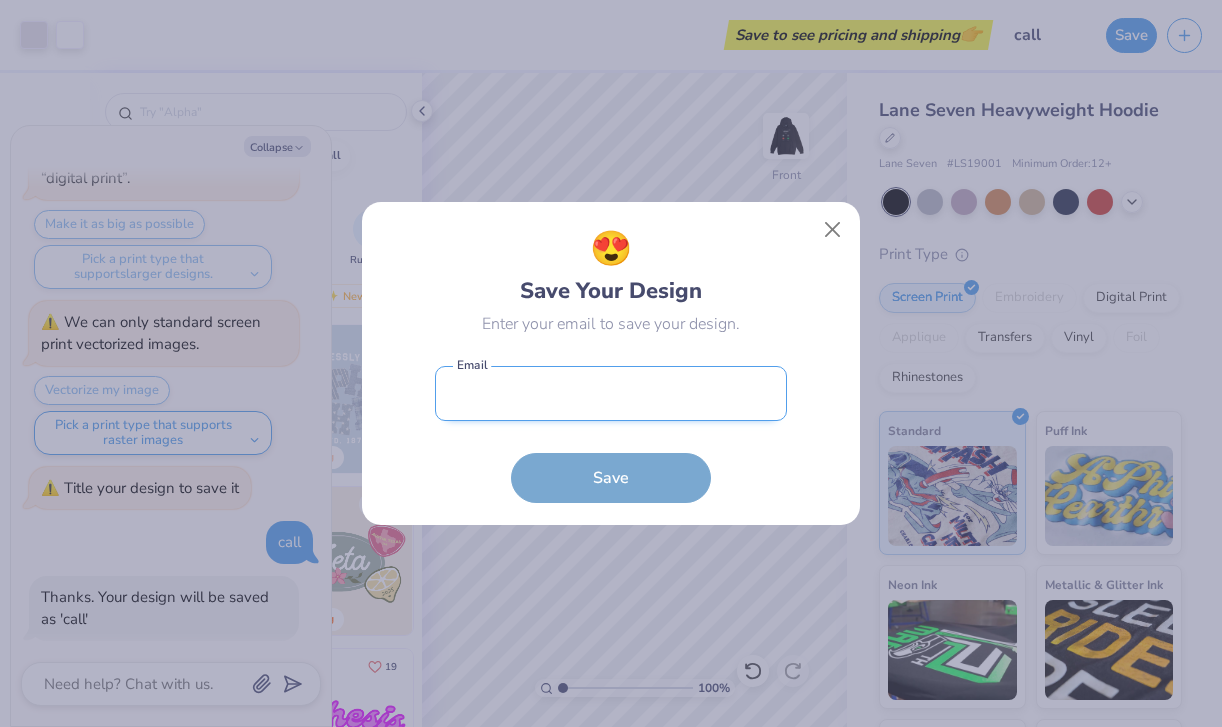click at bounding box center (611, 393) 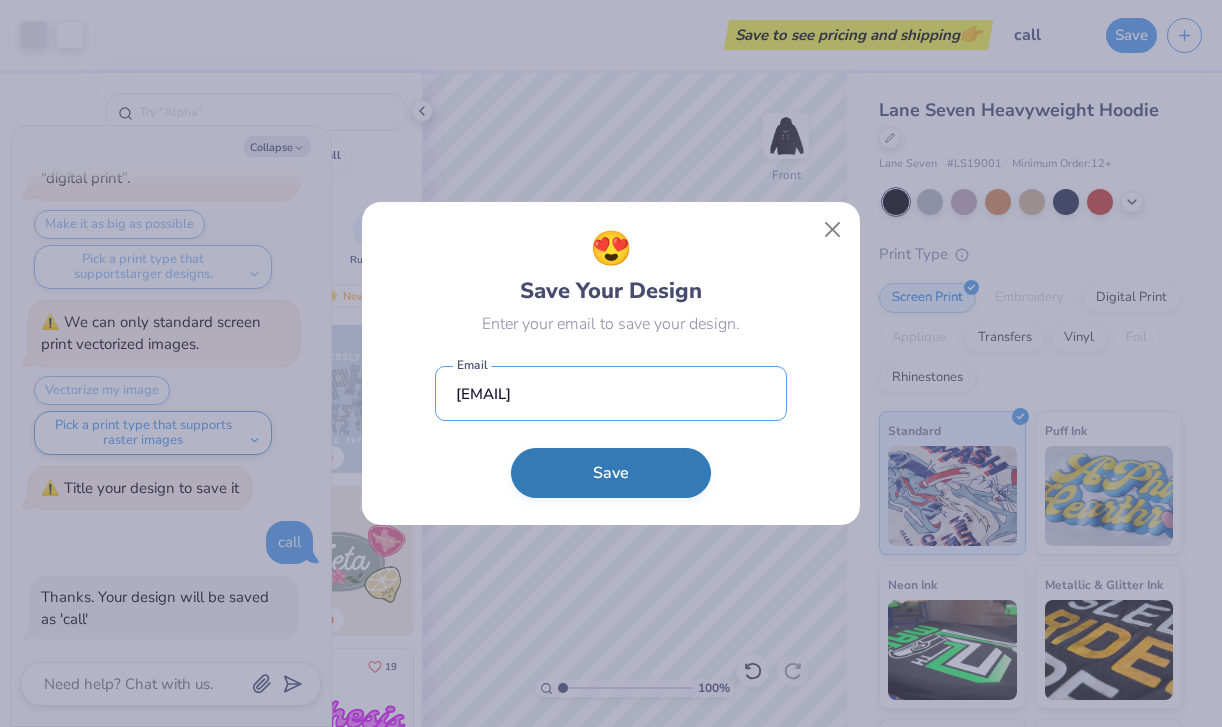 type on "[EMAIL]" 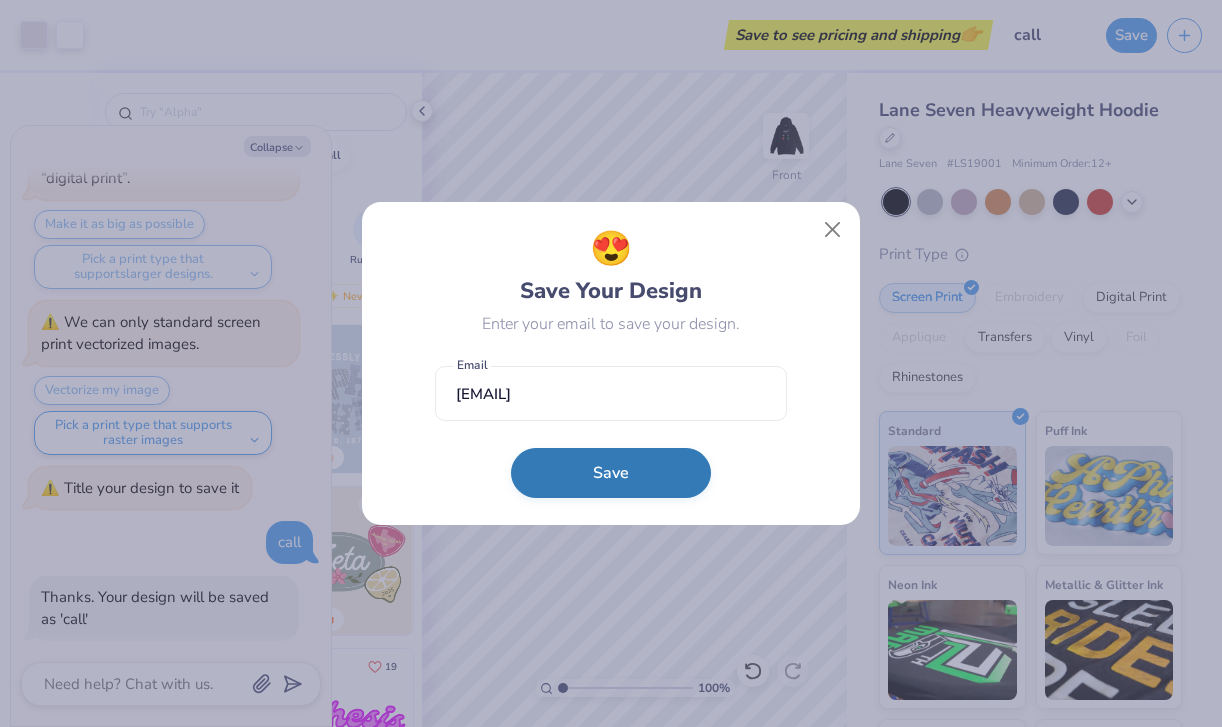 click on "Save" at bounding box center [611, 473] 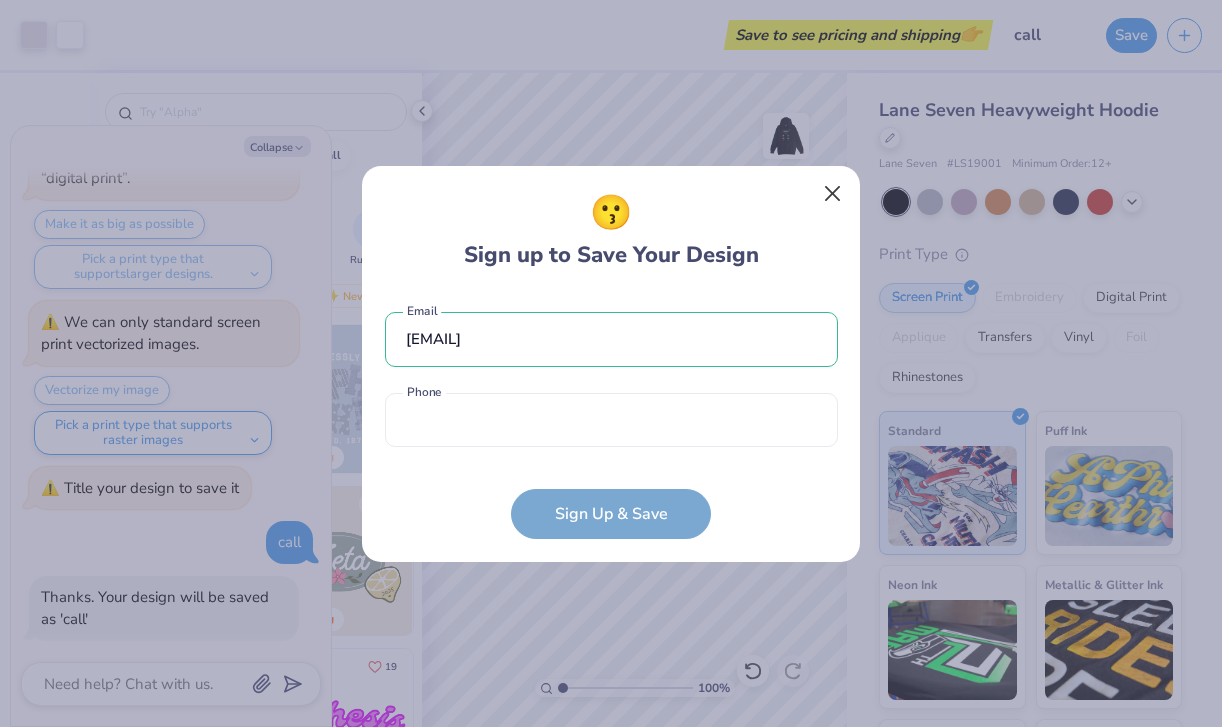 click at bounding box center (833, 193) 